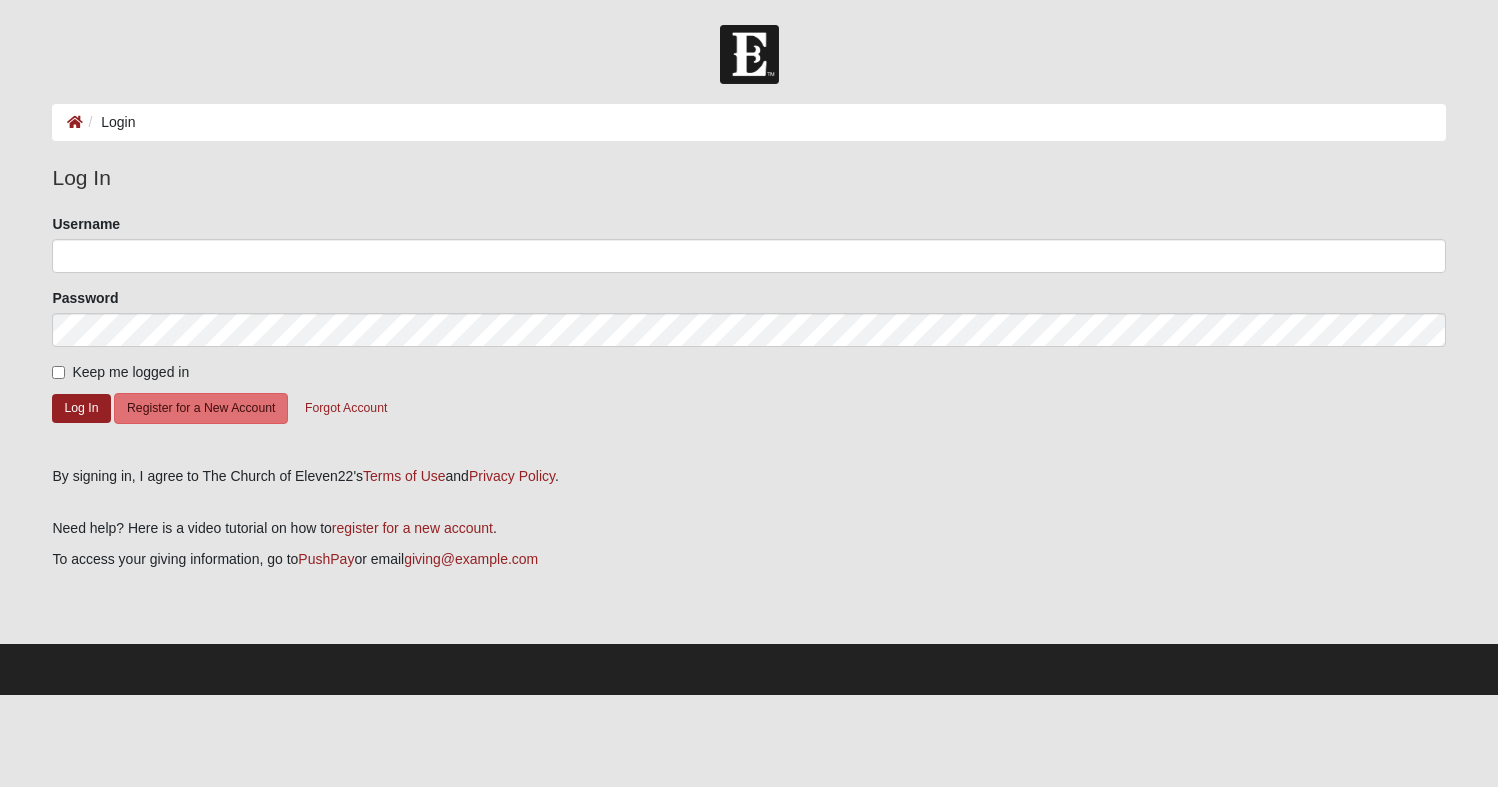 scroll, scrollTop: 0, scrollLeft: 0, axis: both 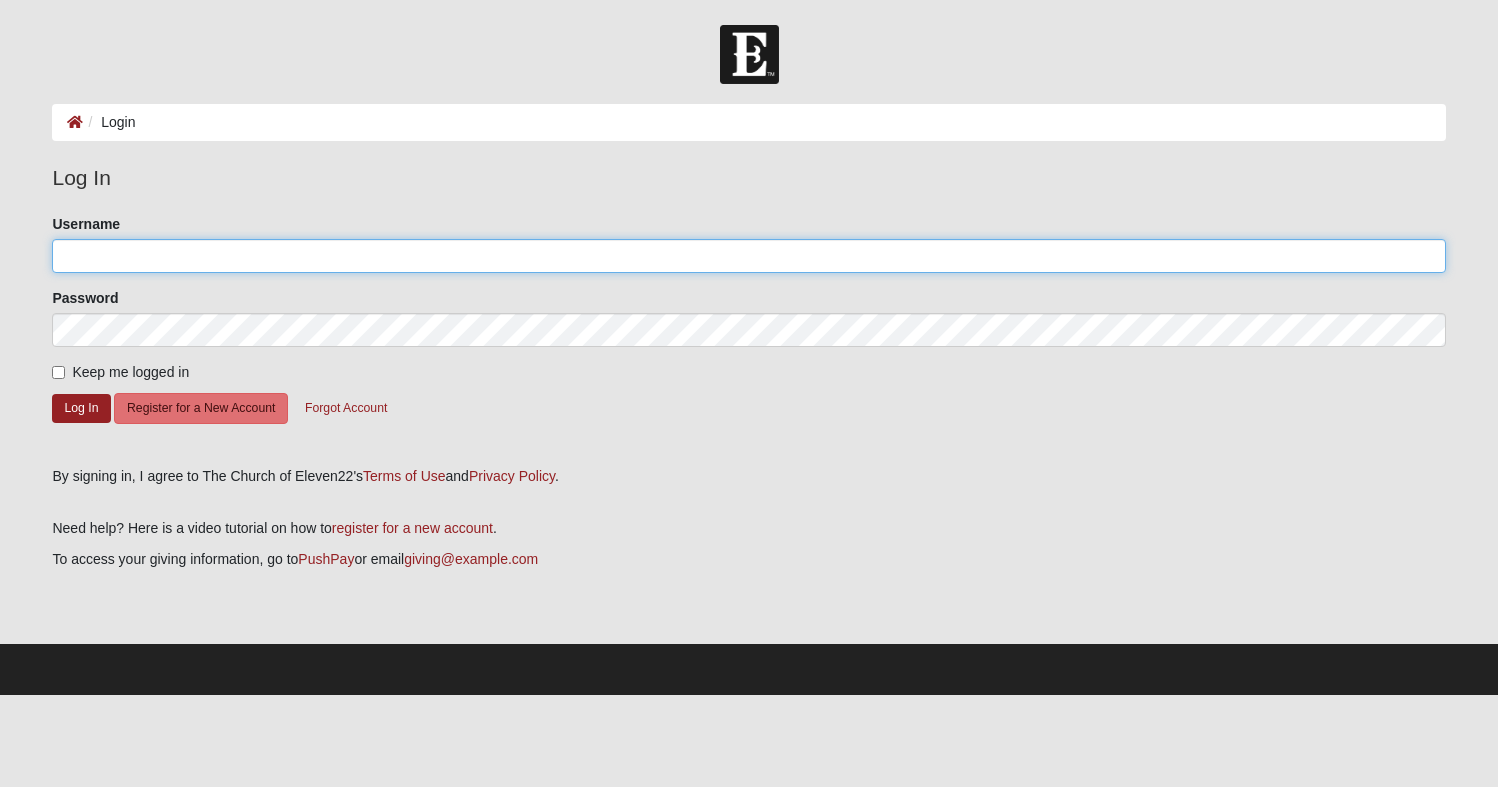 click on "Username" 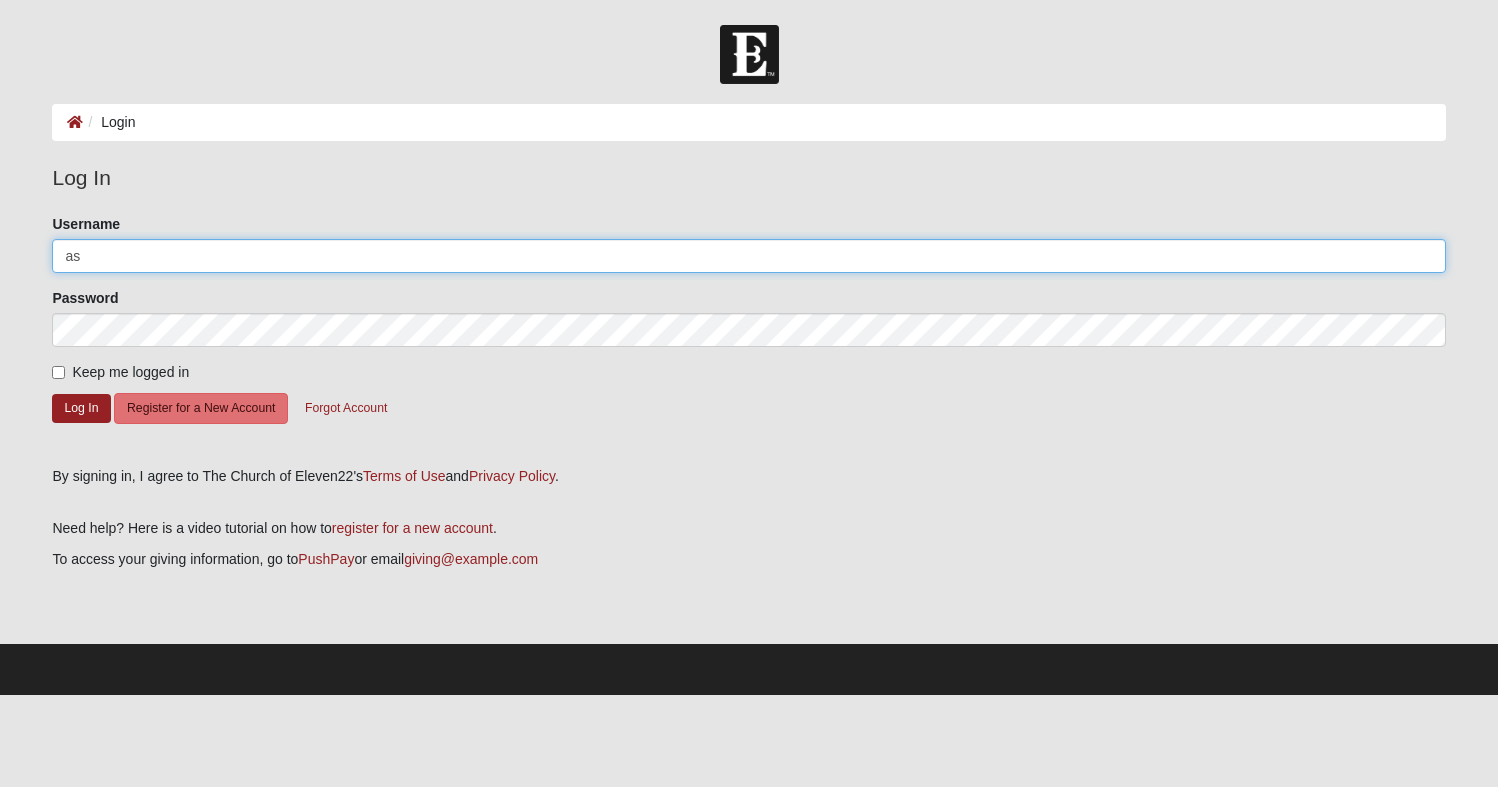 type on "asa" 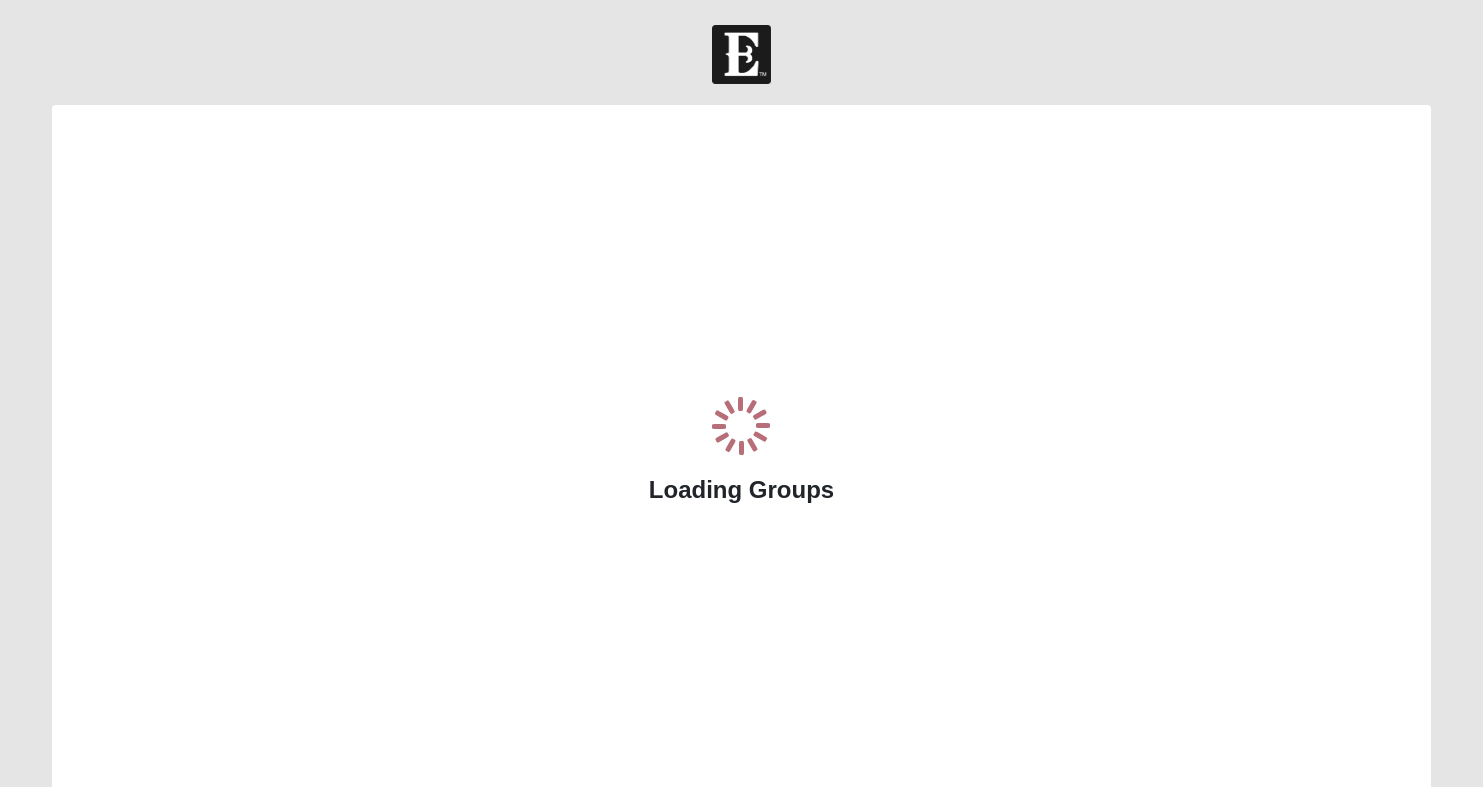 scroll, scrollTop: 0, scrollLeft: 0, axis: both 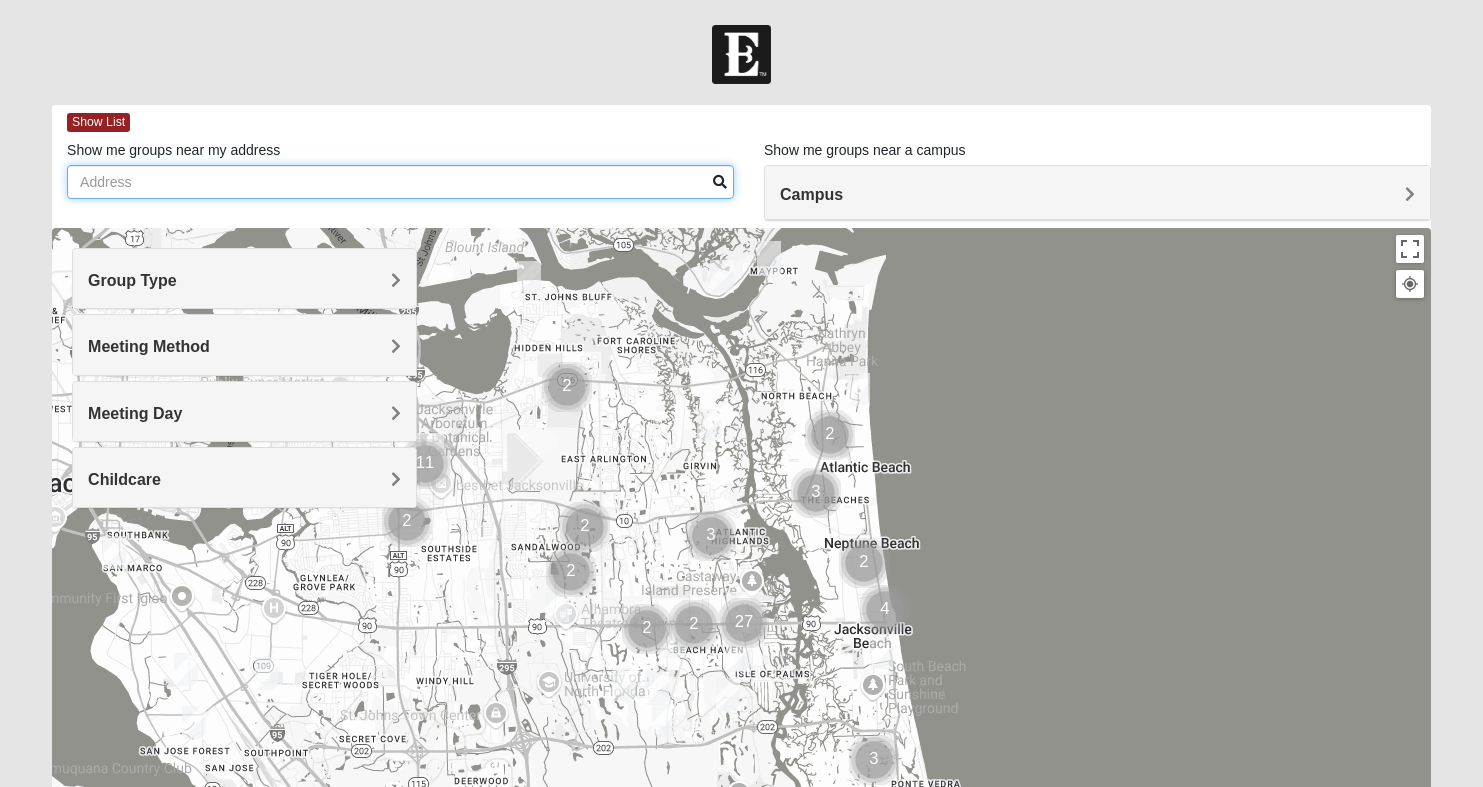 click on "Show me groups near my address" at bounding box center [400, 182] 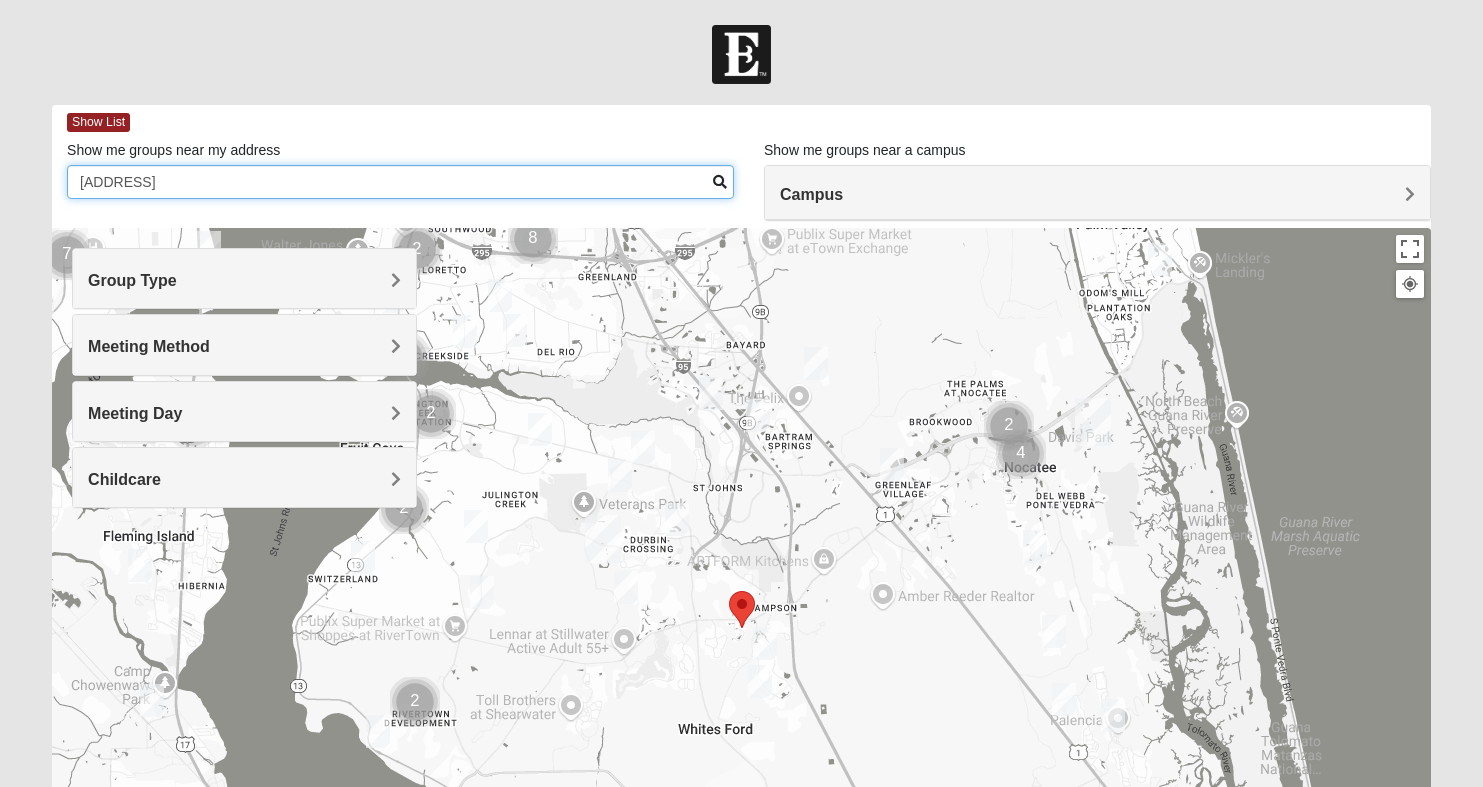 type on "[ADDRESS]" 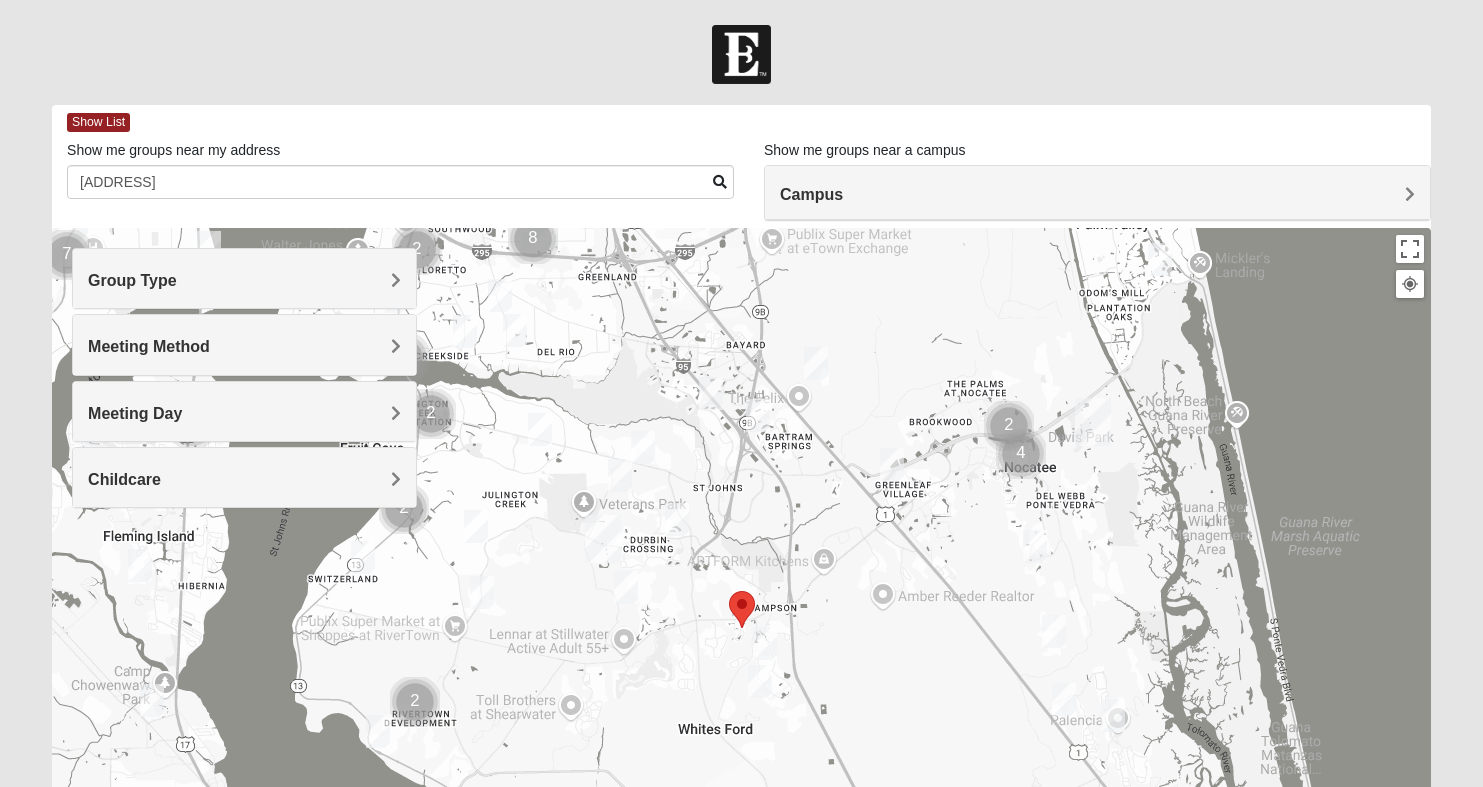 drag, startPoint x: 878, startPoint y: 711, endPoint x: 801, endPoint y: 532, distance: 194.85892 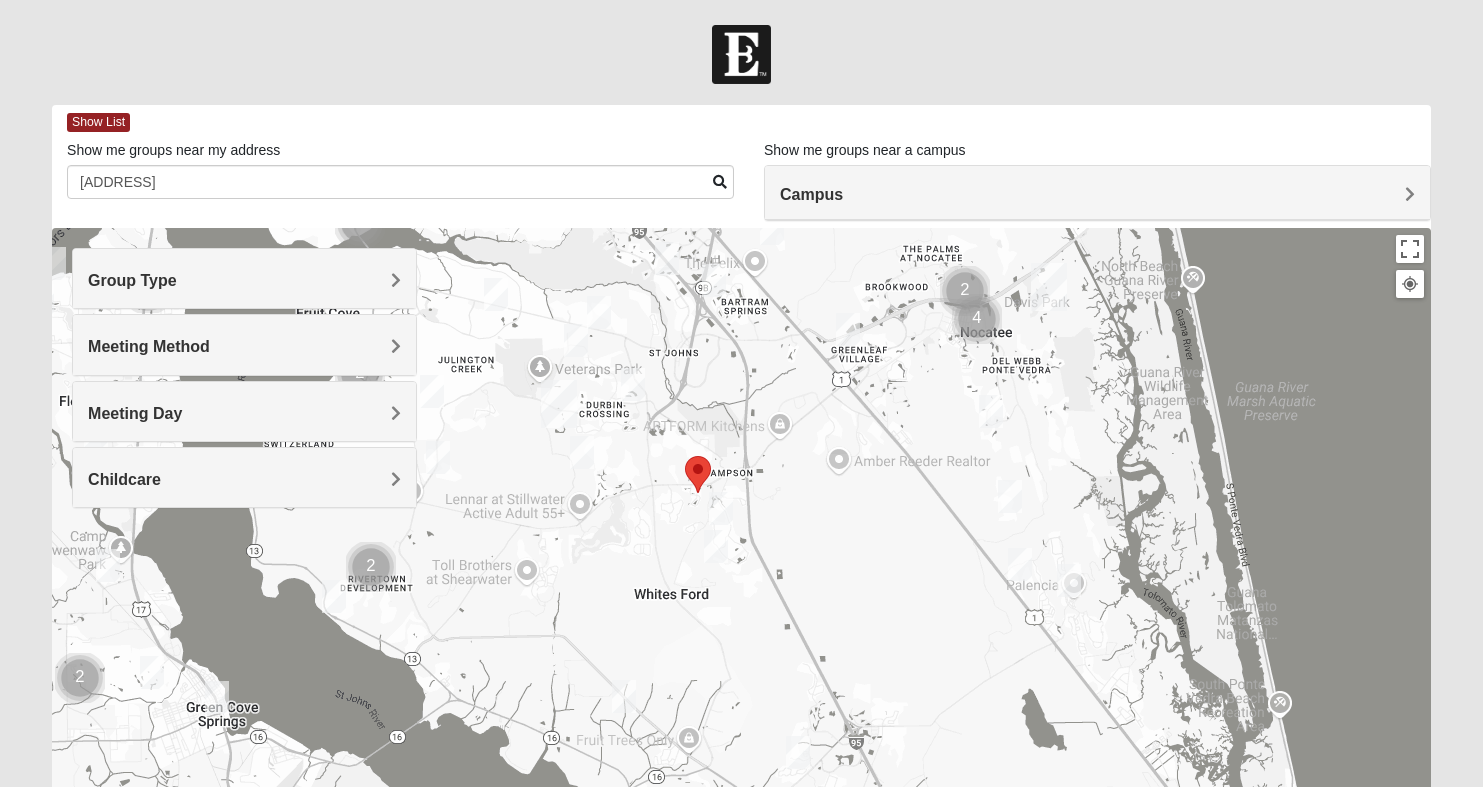 drag, startPoint x: 707, startPoint y: 588, endPoint x: 660, endPoint y: 448, distance: 147.67871 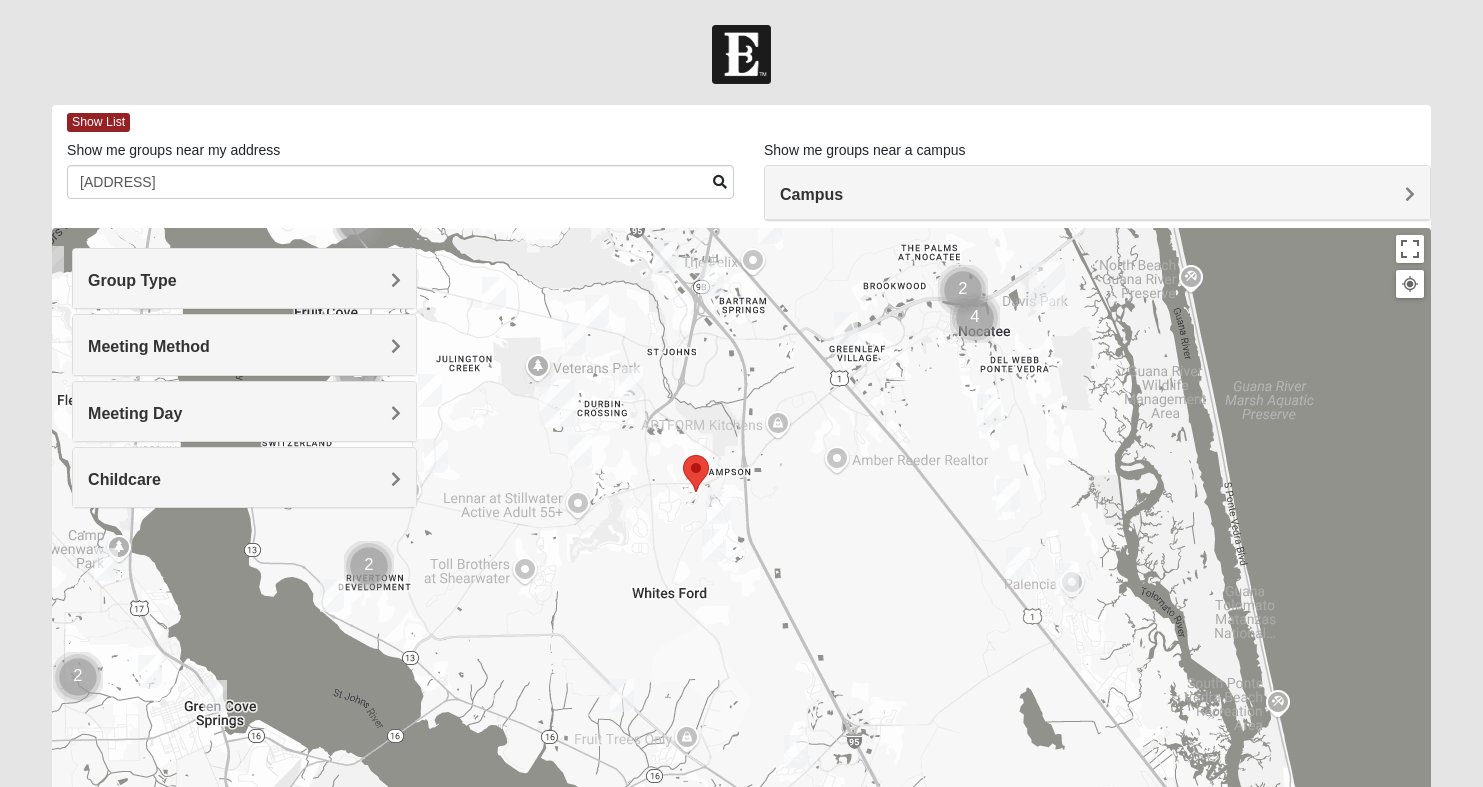 click on "Campus" at bounding box center (1097, 194) 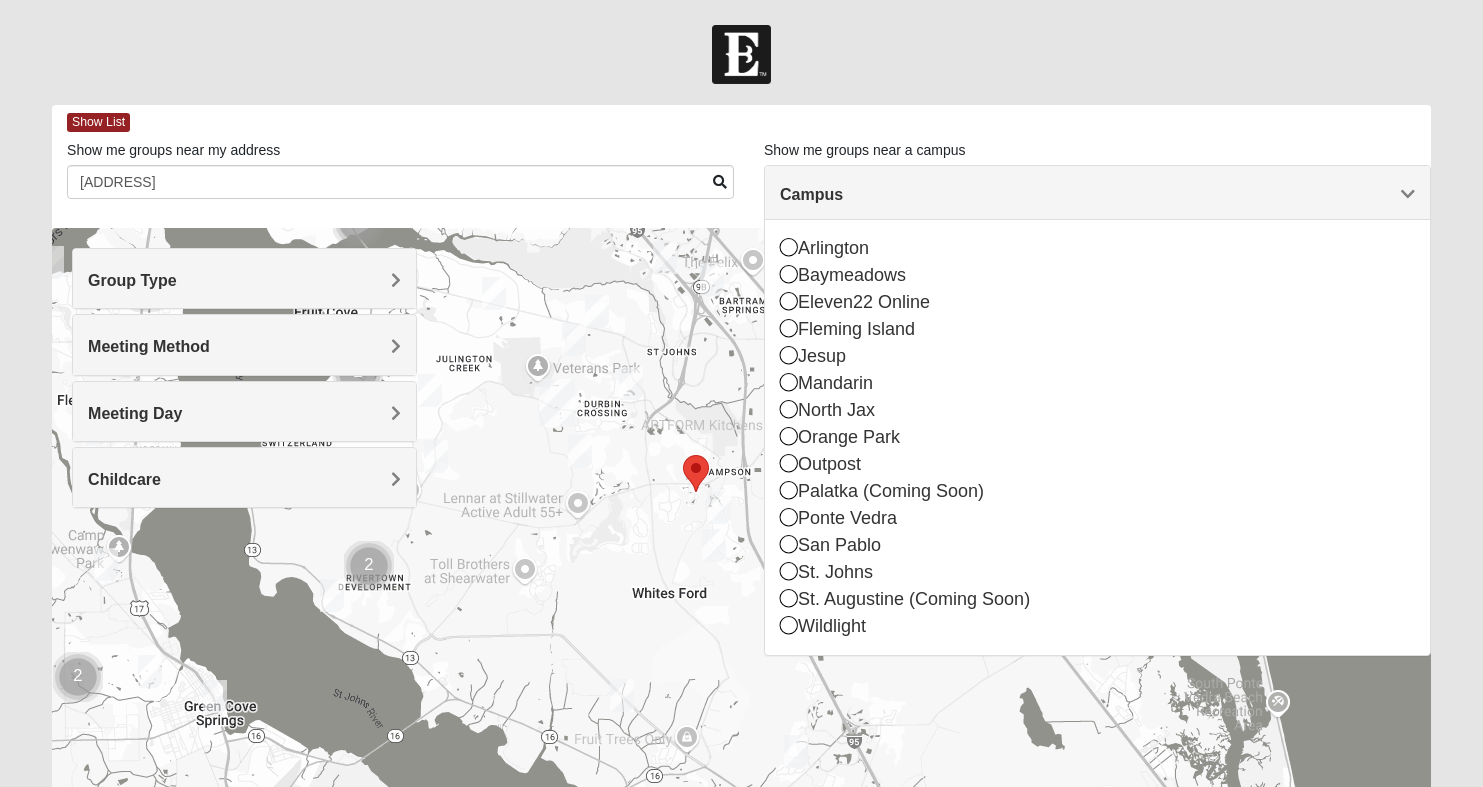 click on "Campus" at bounding box center (1097, 194) 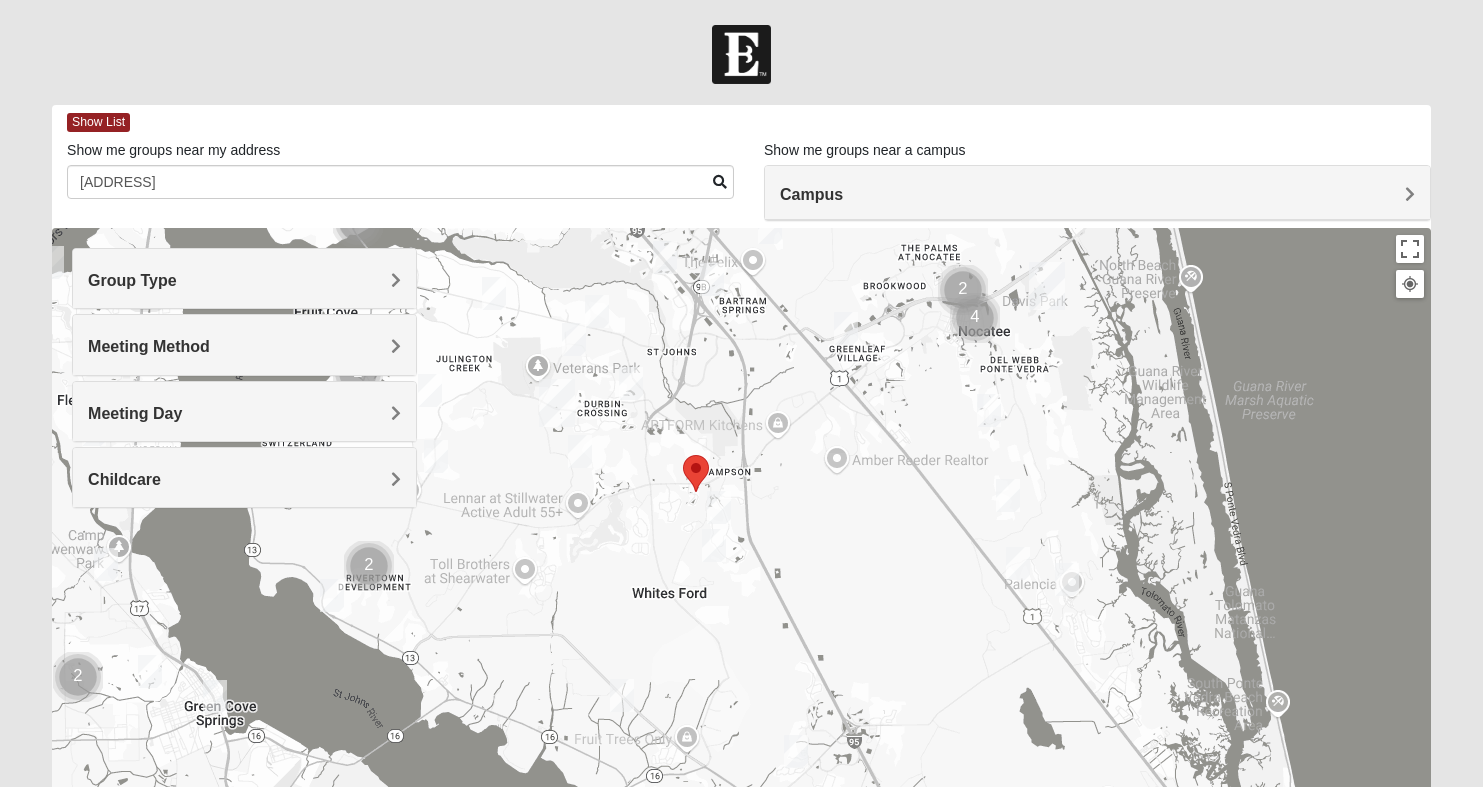 click on "Group Type" at bounding box center (244, 280) 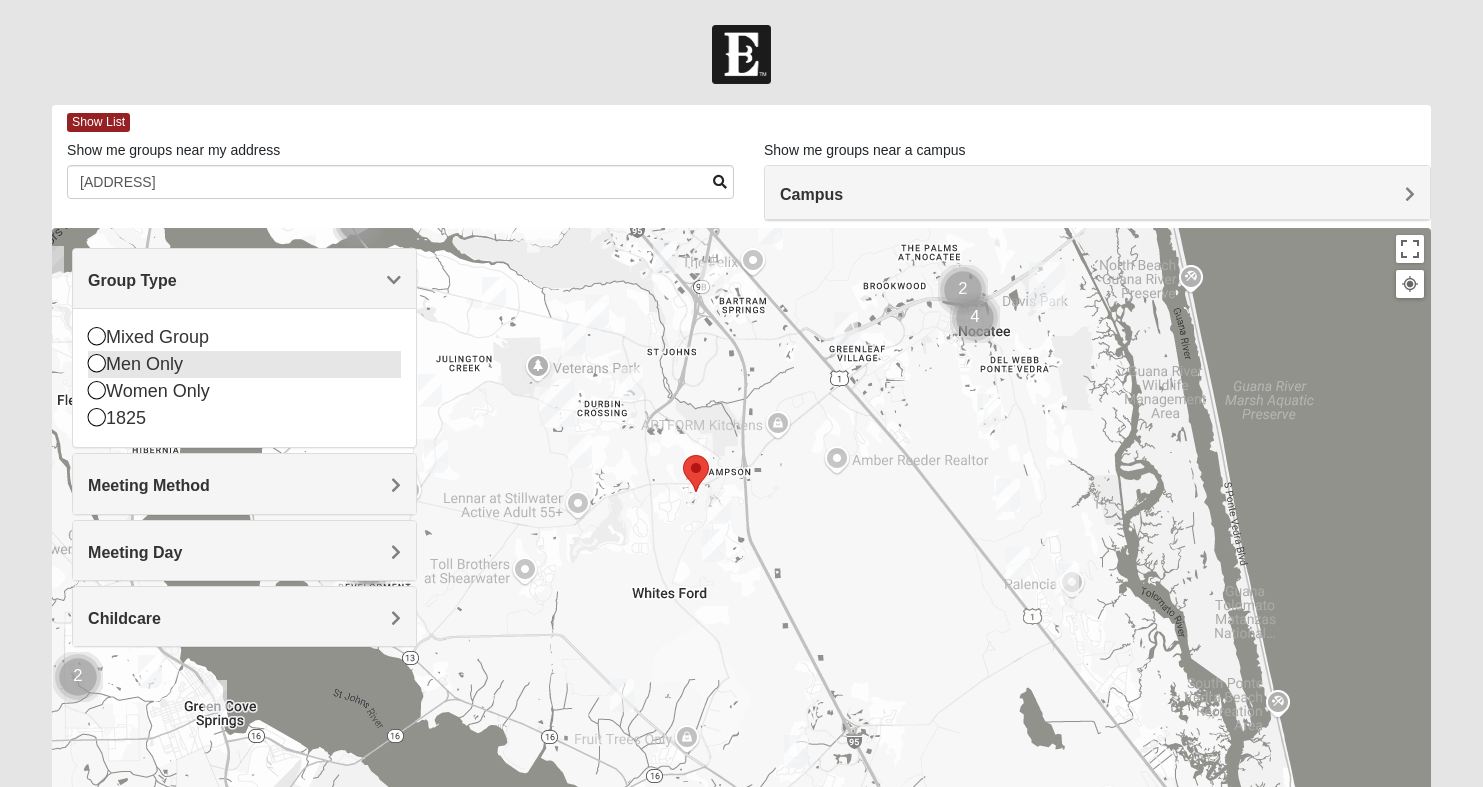 click on "Men Only" at bounding box center (244, 364) 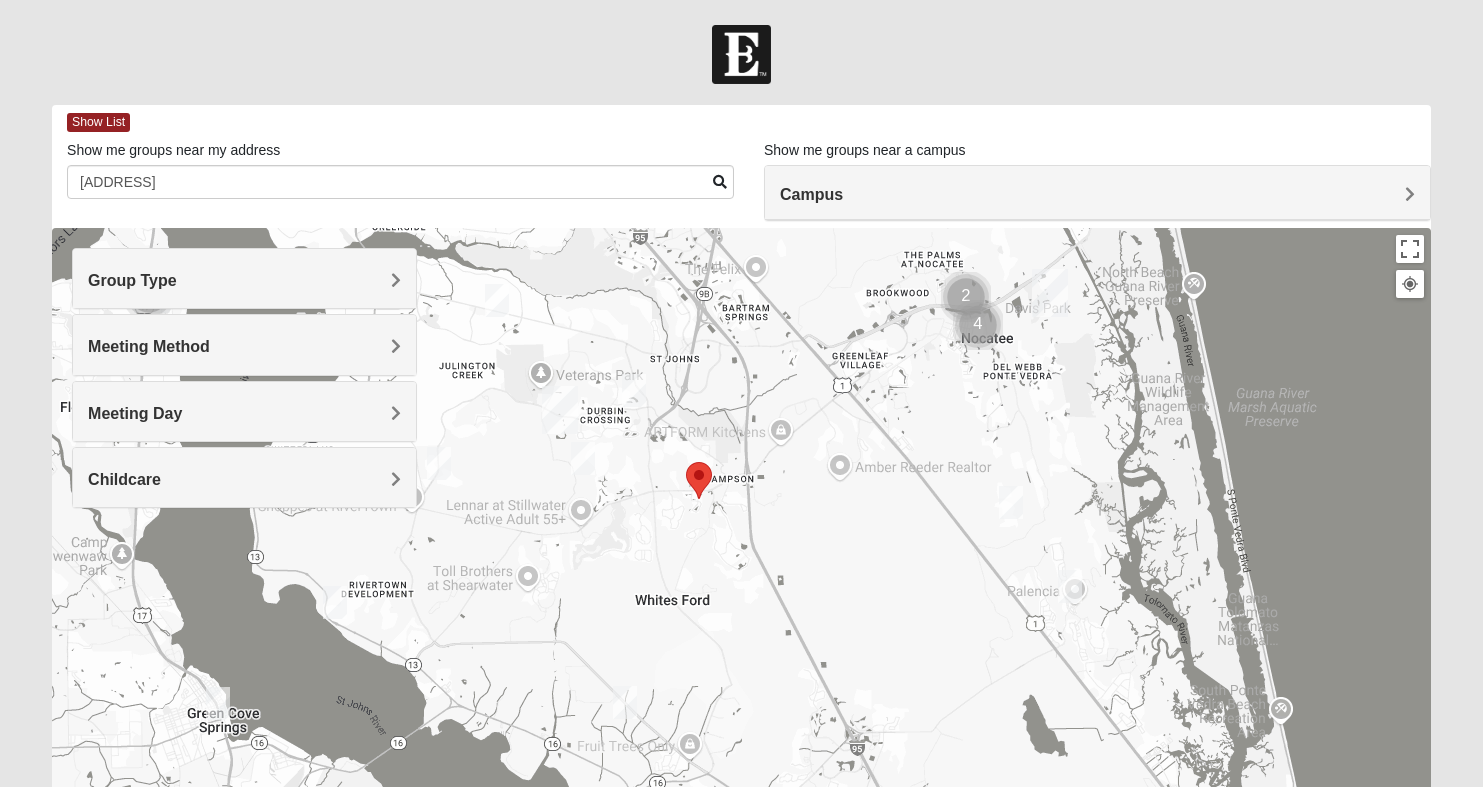 click at bounding box center [741, 628] 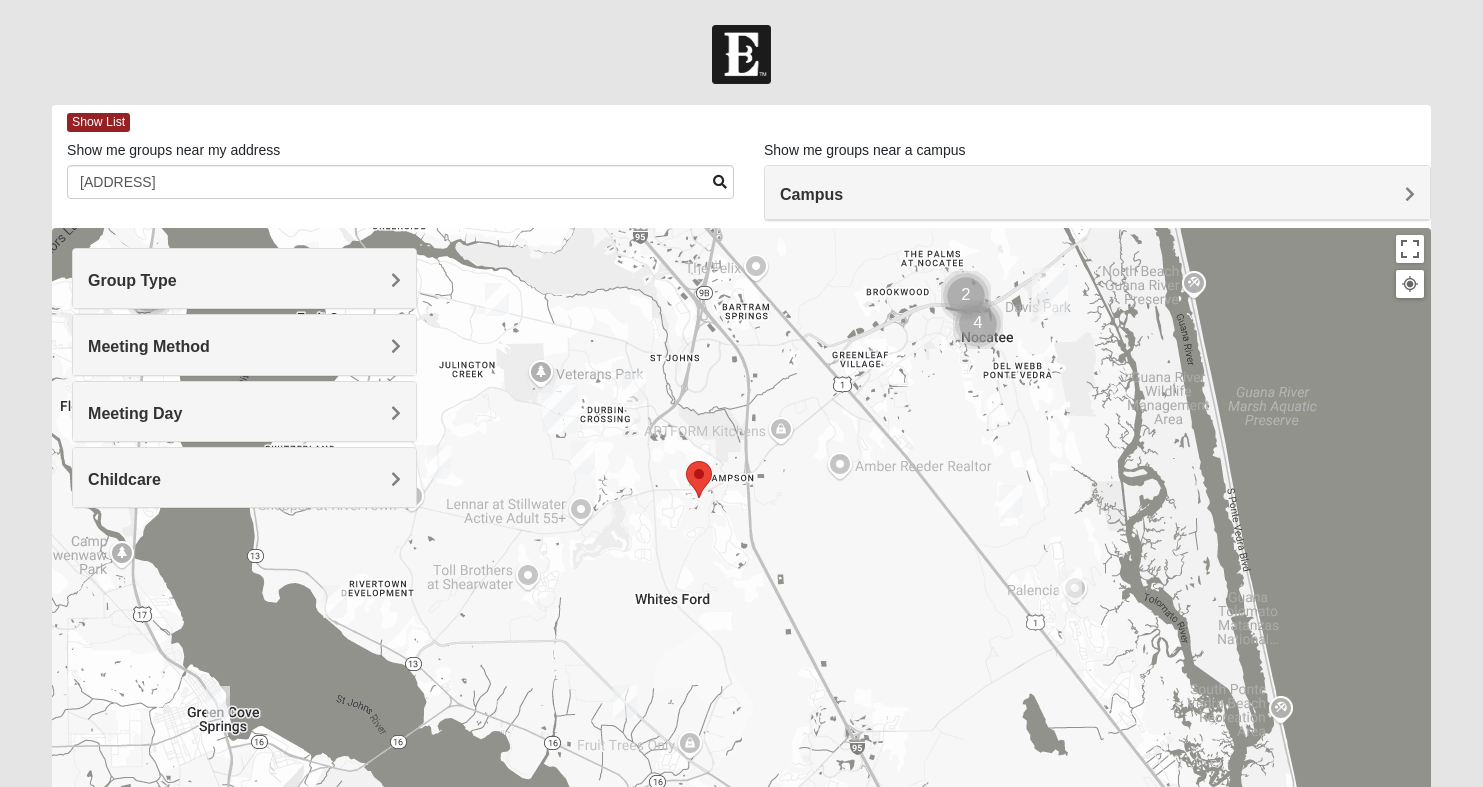 click at bounding box center [583, 457] 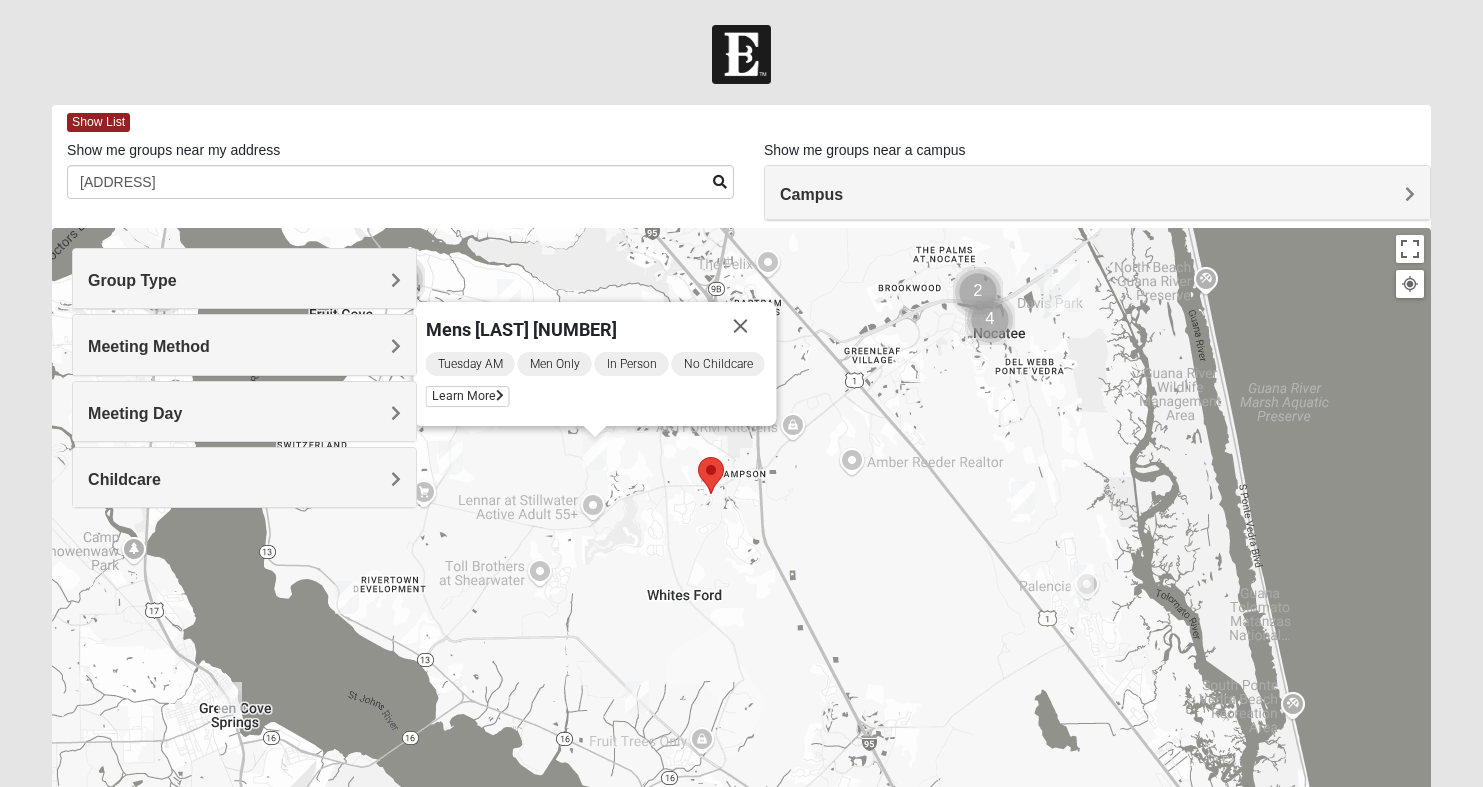 drag, startPoint x: 604, startPoint y: 480, endPoint x: 618, endPoint y: 476, distance: 14.56022 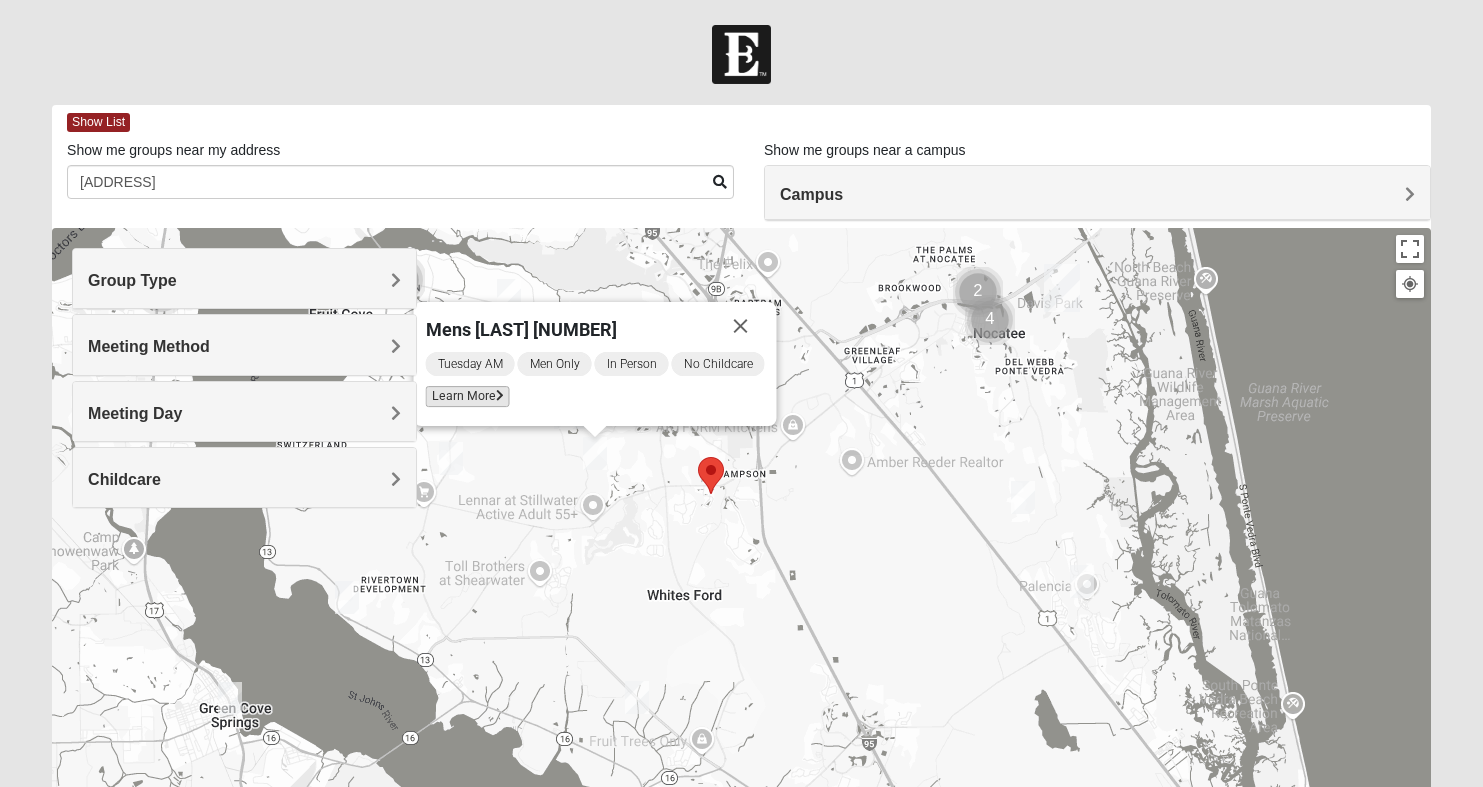 click on "Learn More" at bounding box center (467, 396) 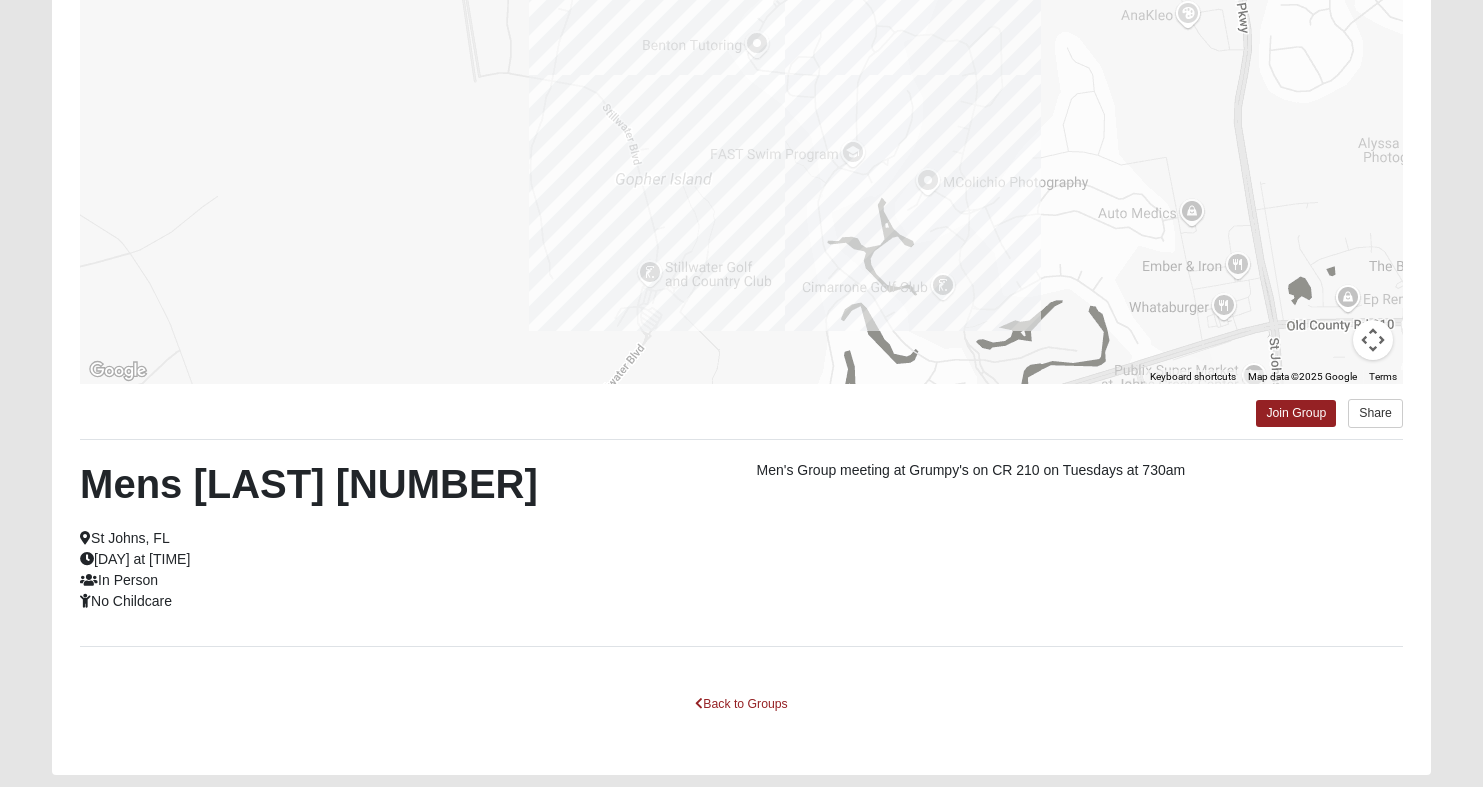 scroll, scrollTop: 296, scrollLeft: 0, axis: vertical 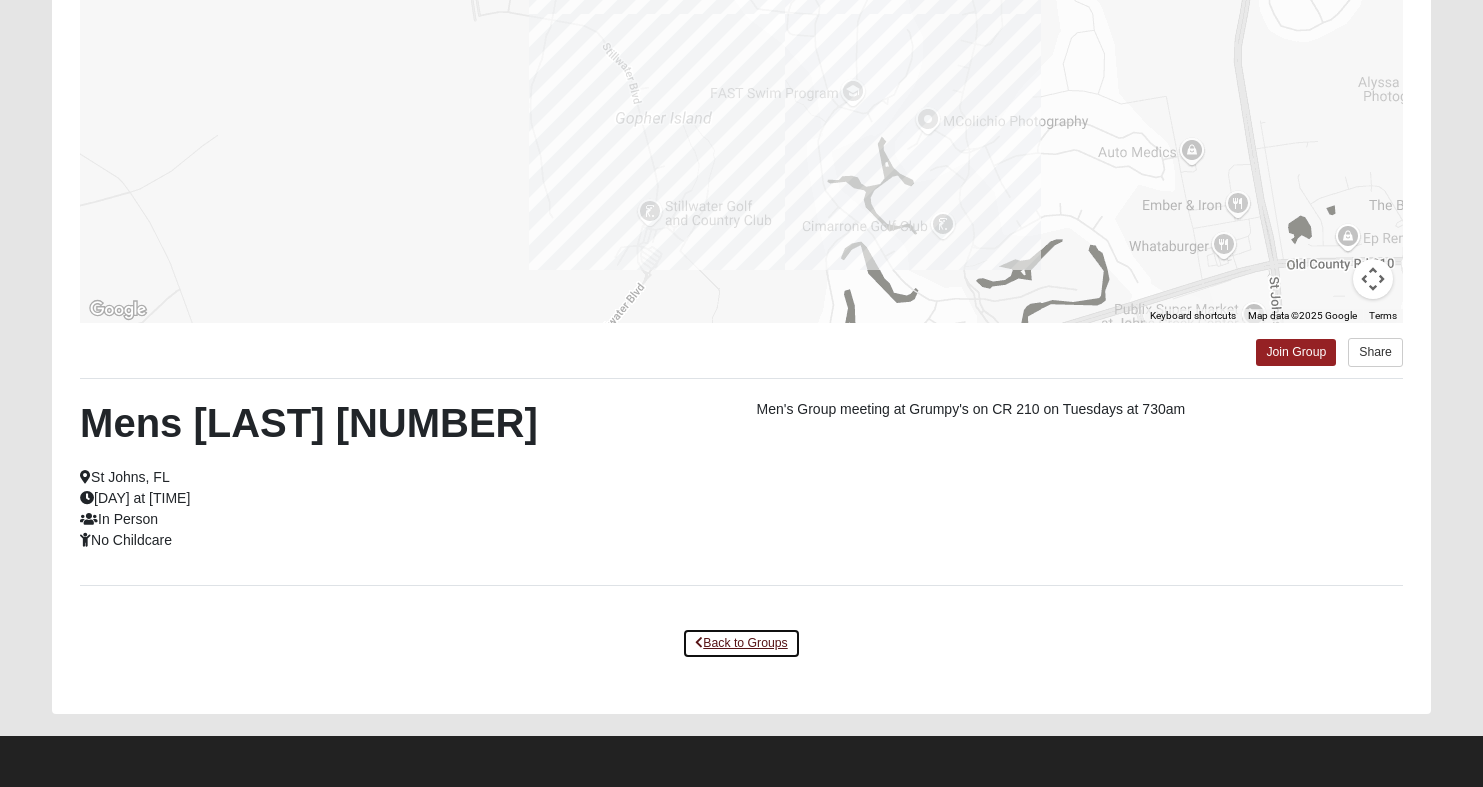 click on "Back to Groups" at bounding box center (741, 643) 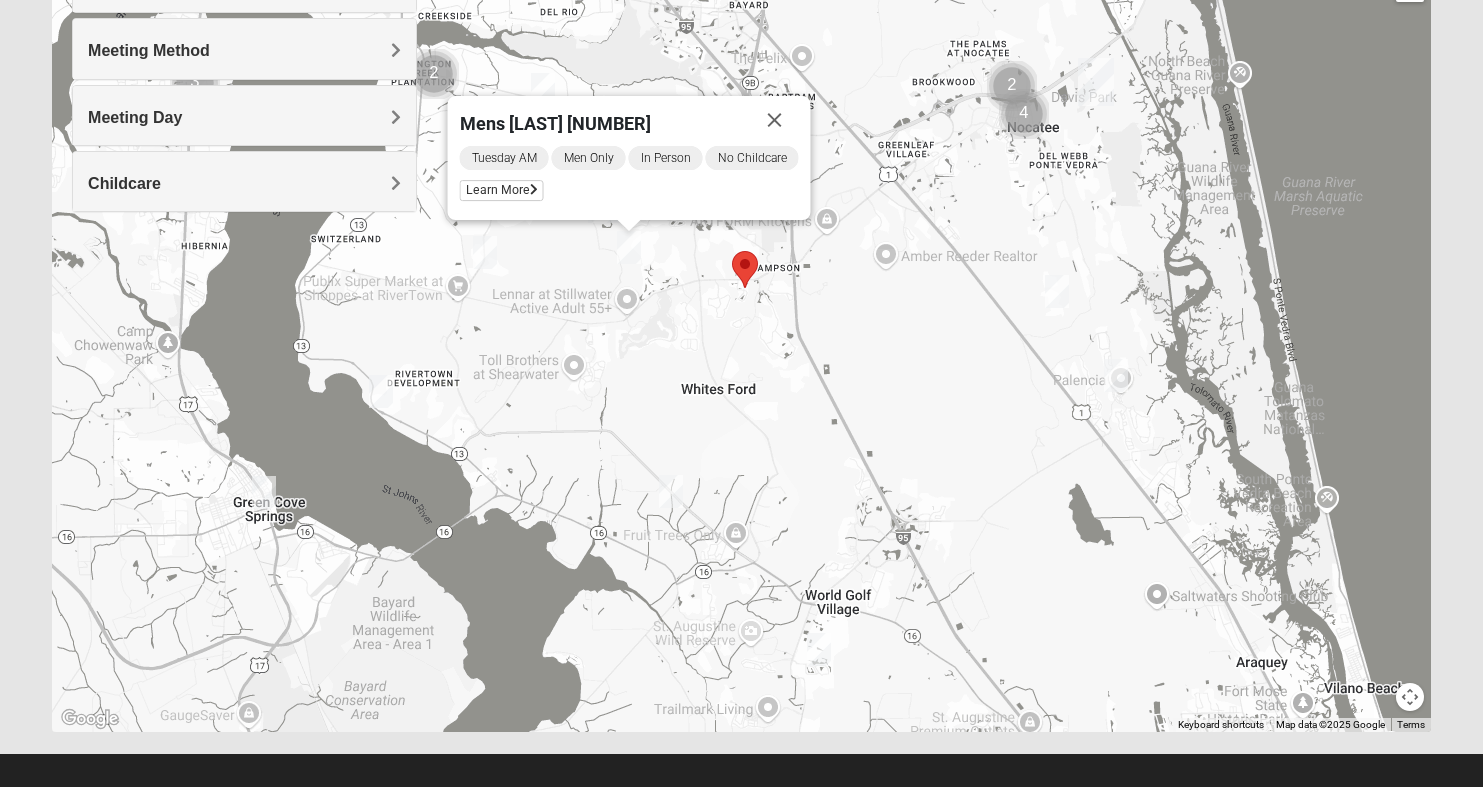 drag, startPoint x: 757, startPoint y: 289, endPoint x: 791, endPoint y: 379, distance: 96.20811 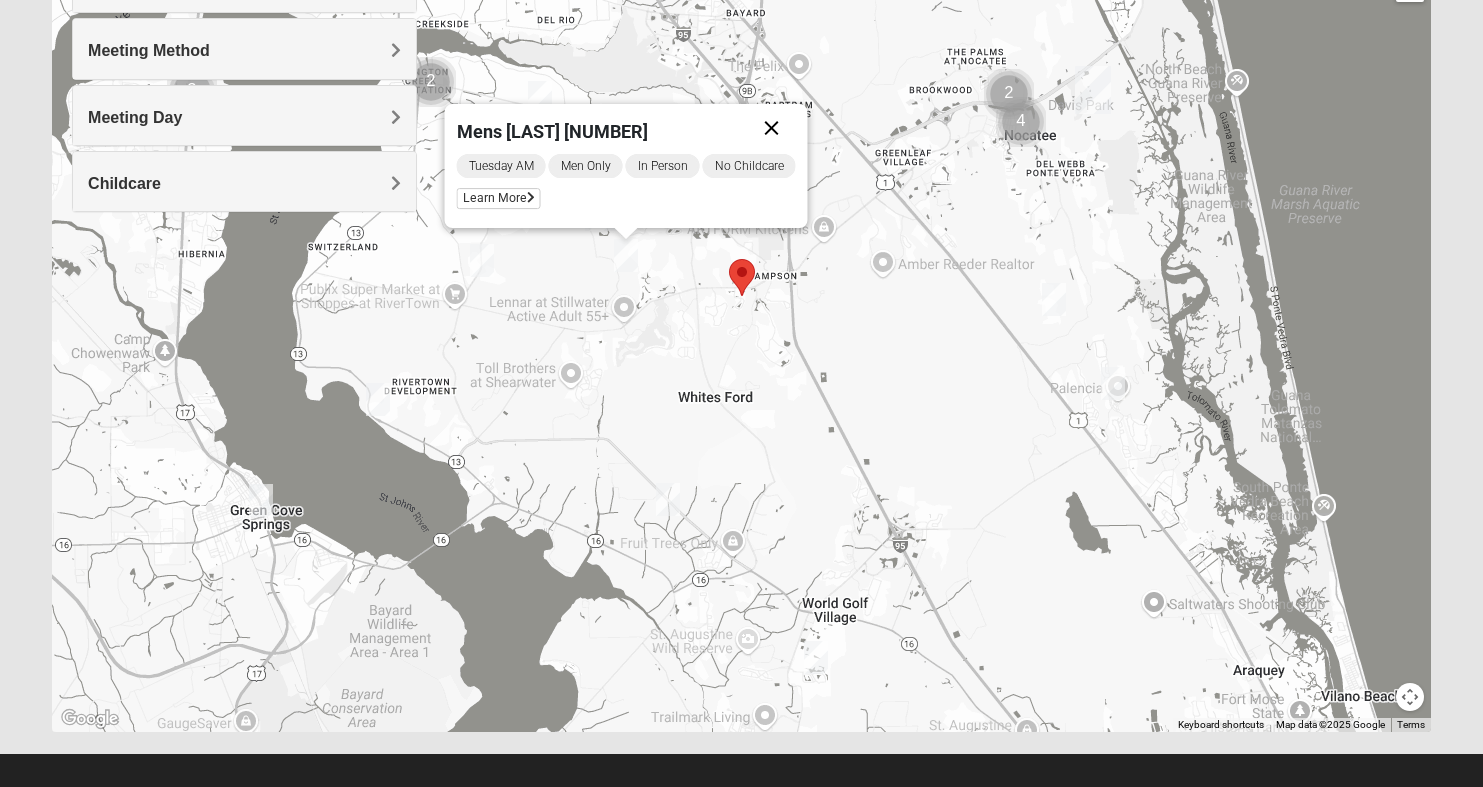 click at bounding box center [771, 128] 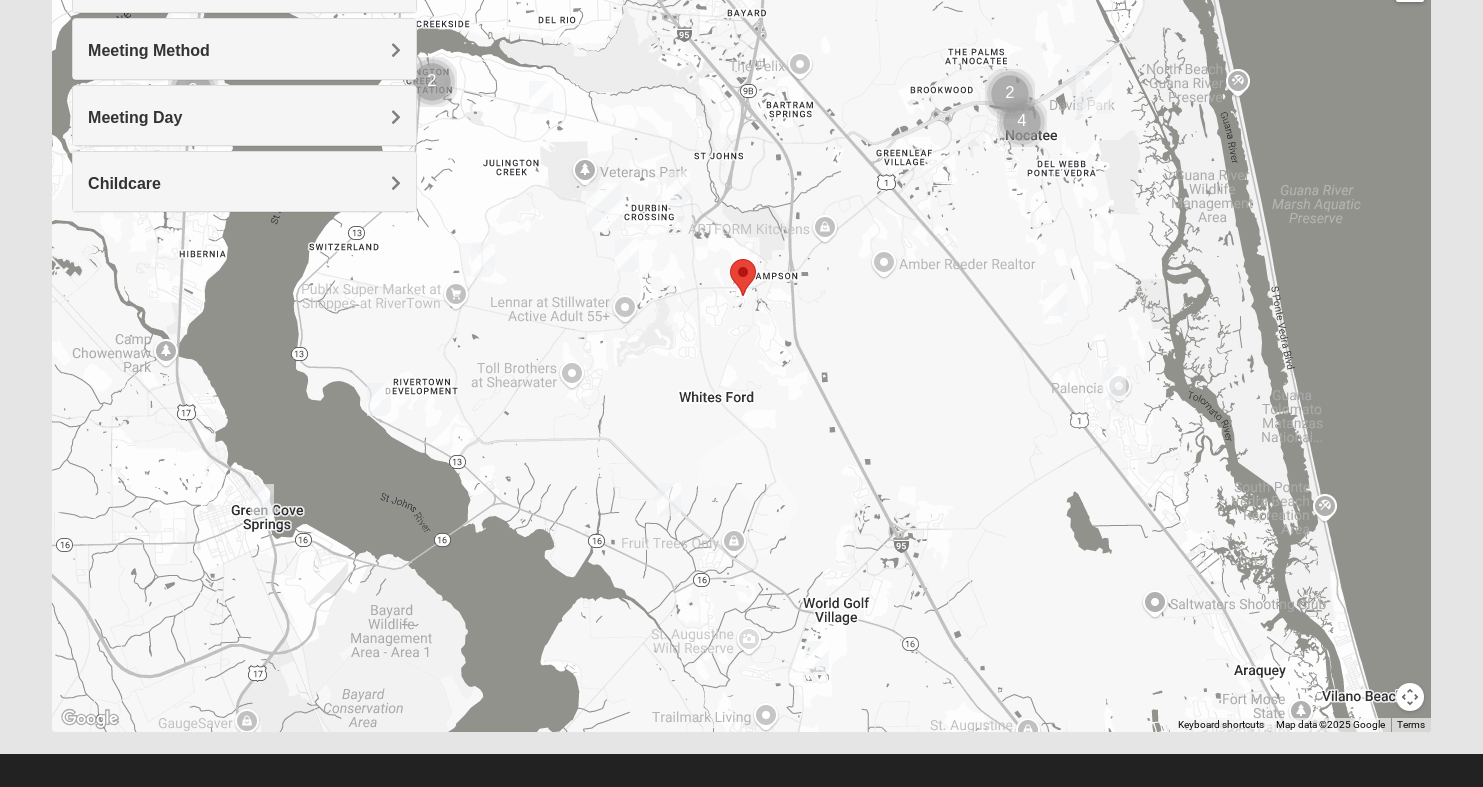 click on "To navigate, press the arrow keys." at bounding box center (741, 332) 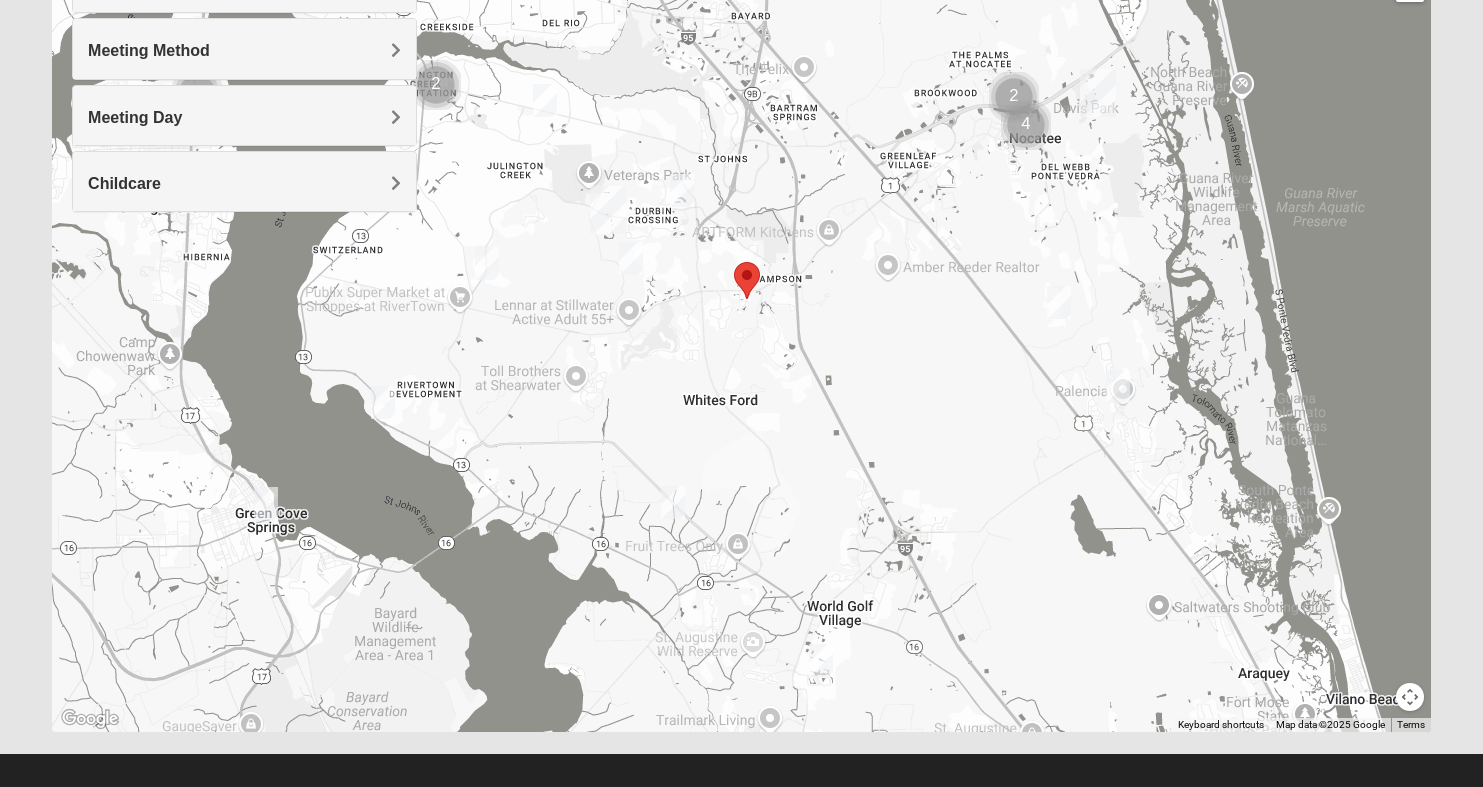 click at bounding box center [682, 190] 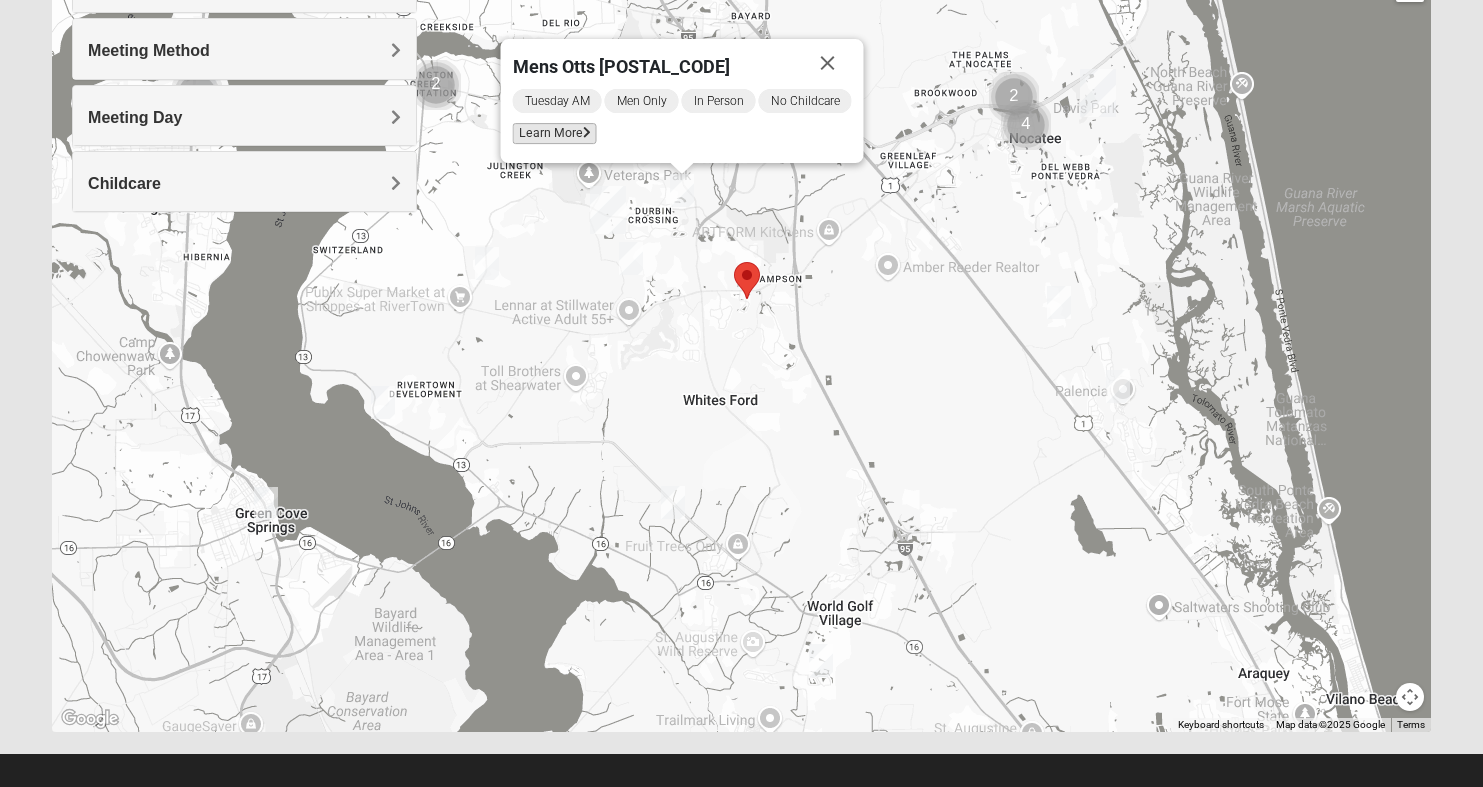 click on "Learn More" at bounding box center [554, 133] 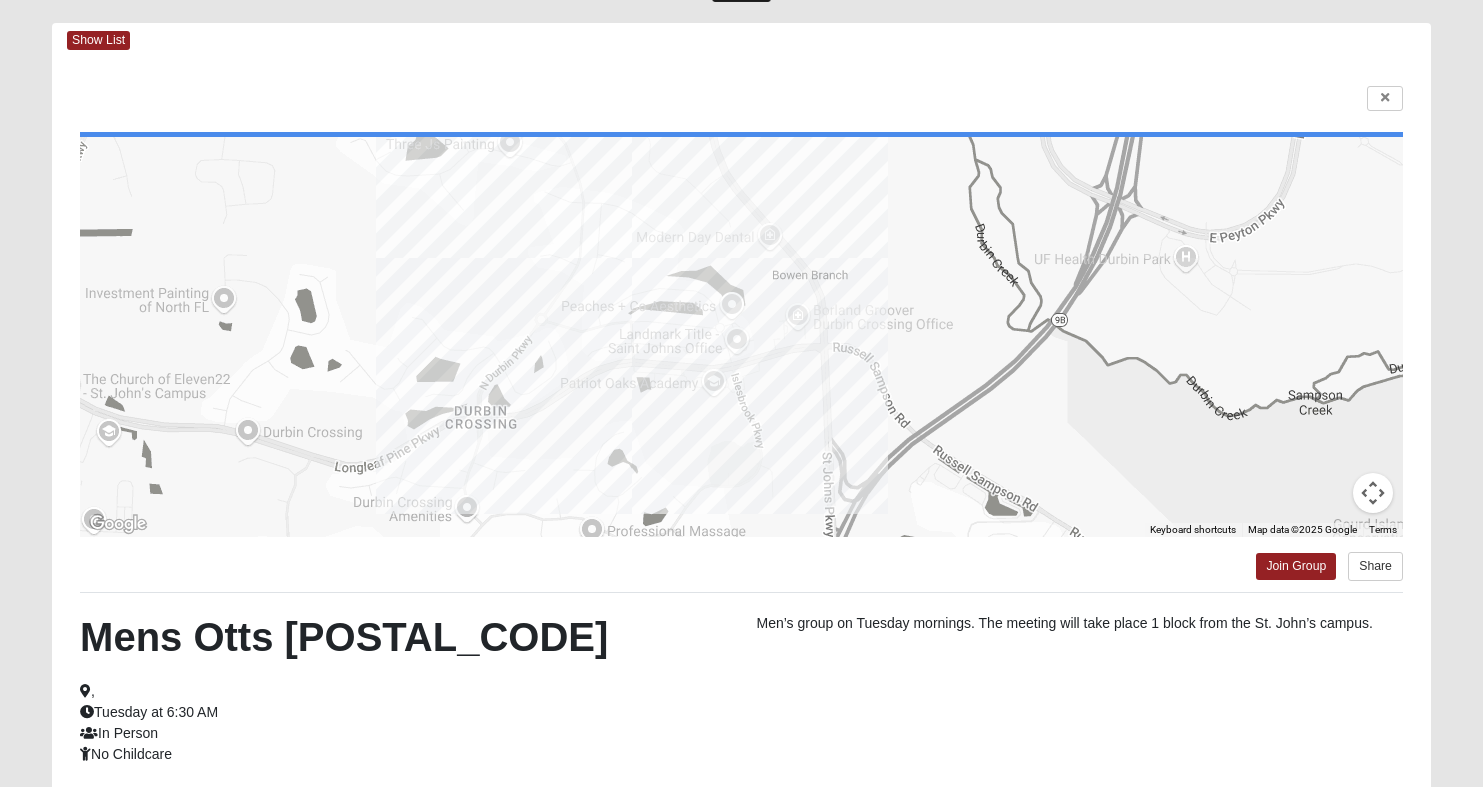 scroll, scrollTop: 0, scrollLeft: 0, axis: both 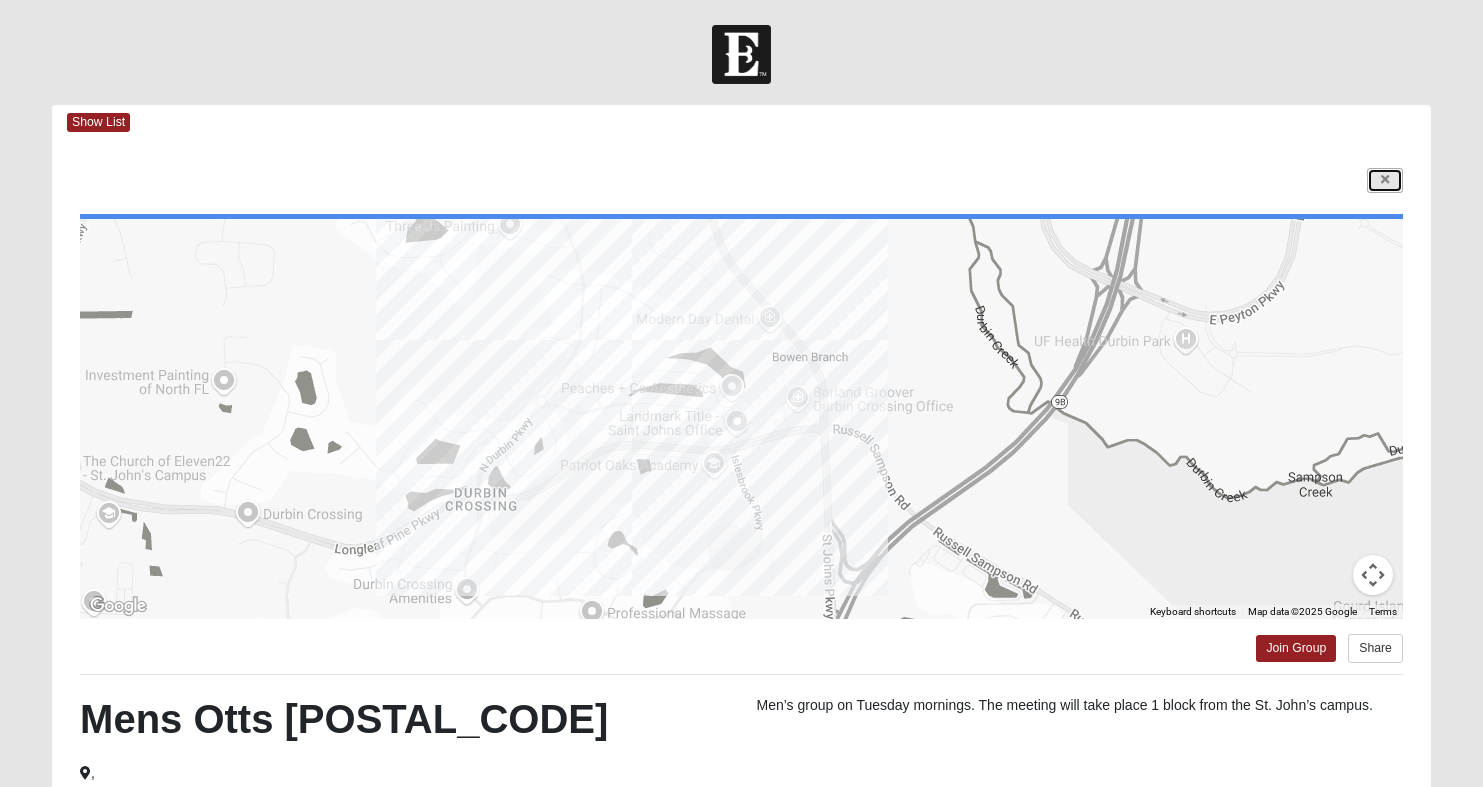 click at bounding box center (1385, 180) 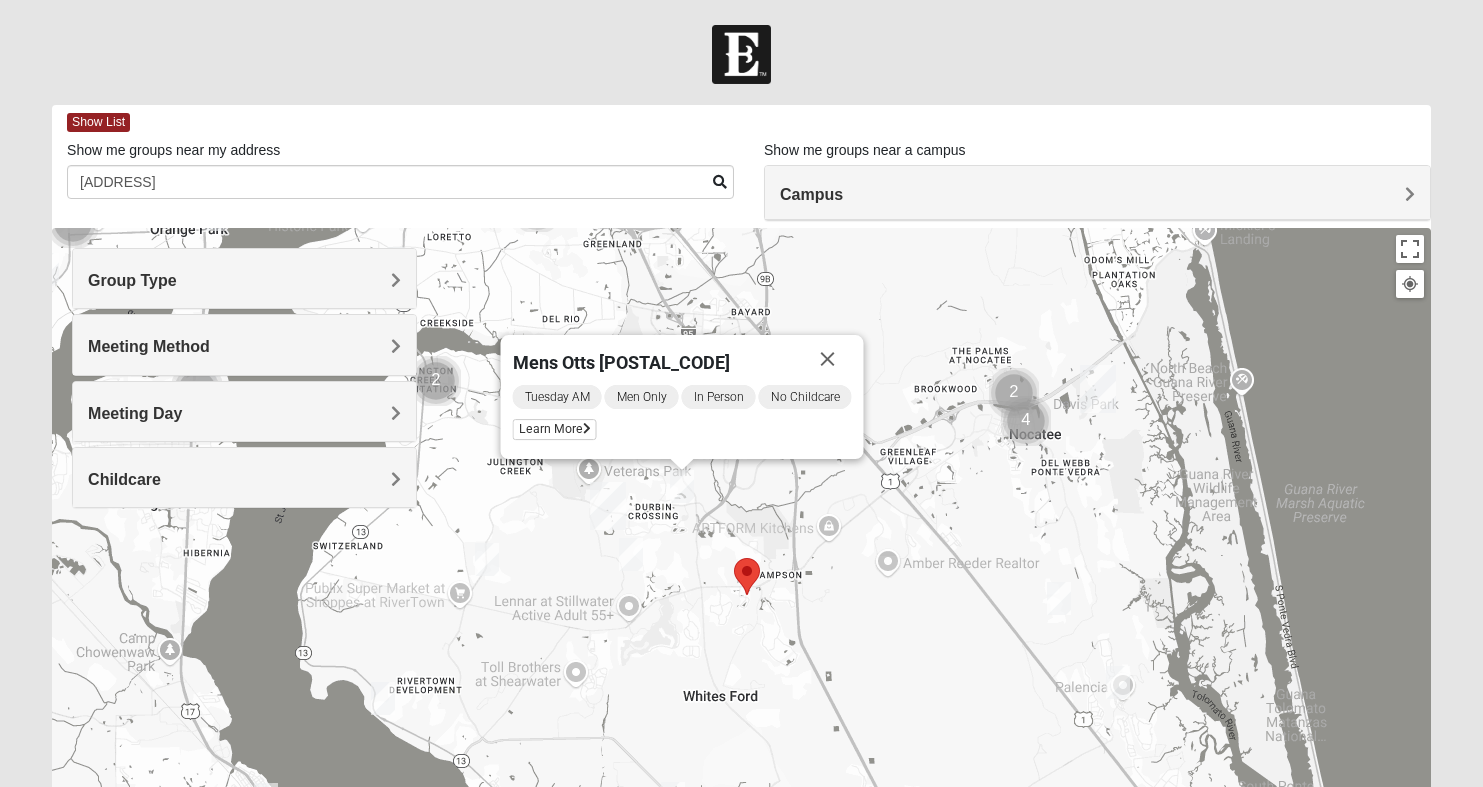 click at bounding box center (631, 554) 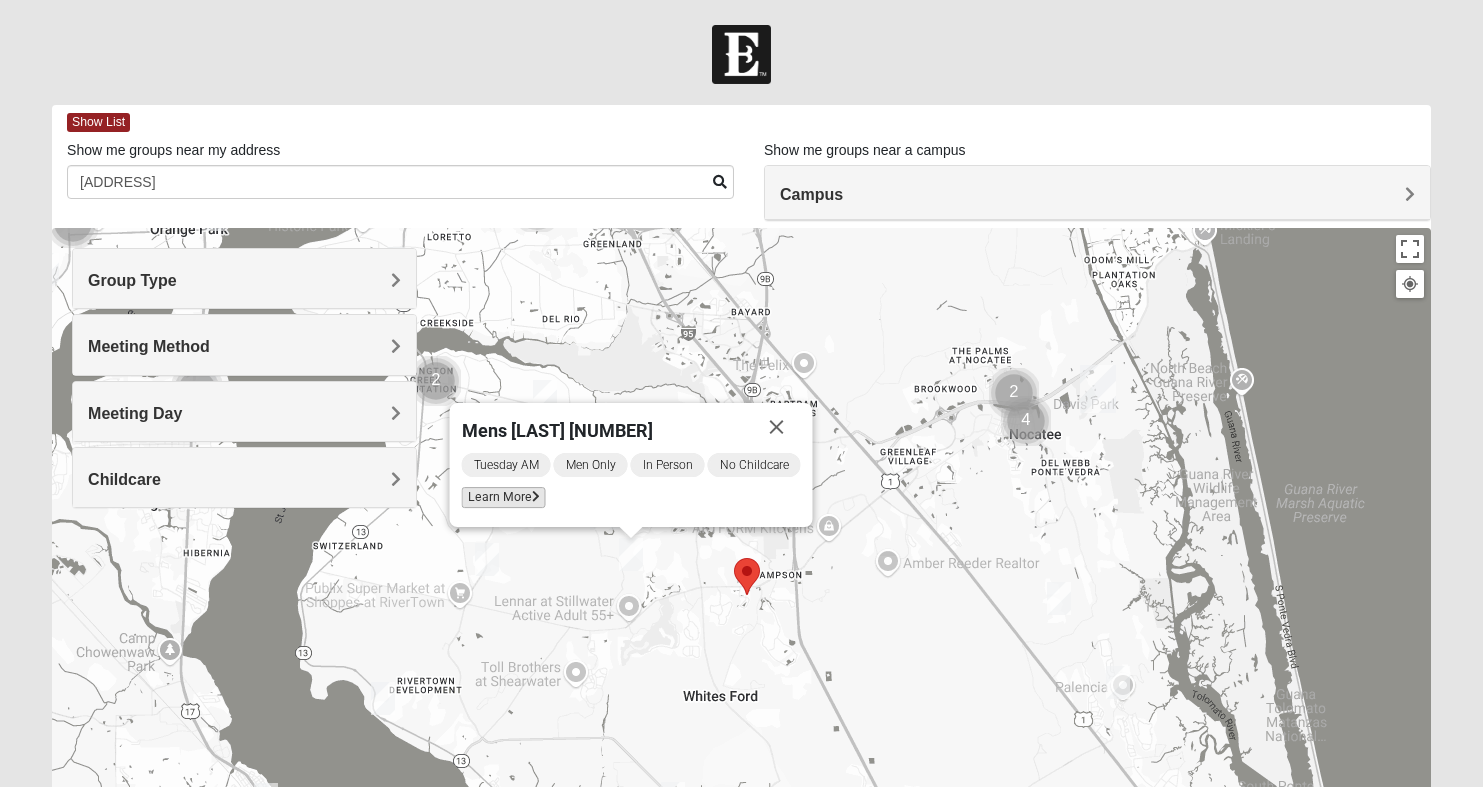 click on "Learn More" at bounding box center (503, 497) 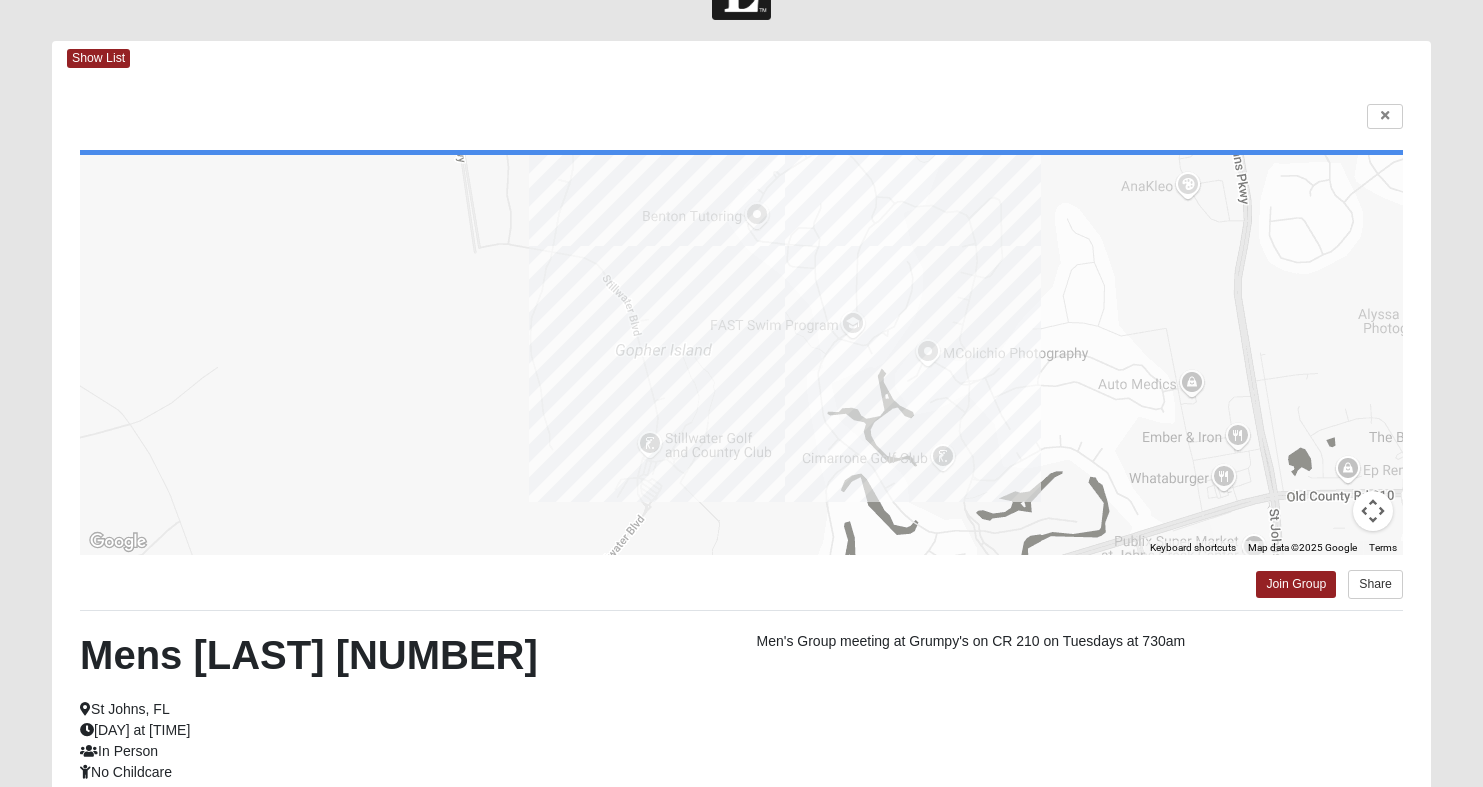 scroll, scrollTop: 0, scrollLeft: 0, axis: both 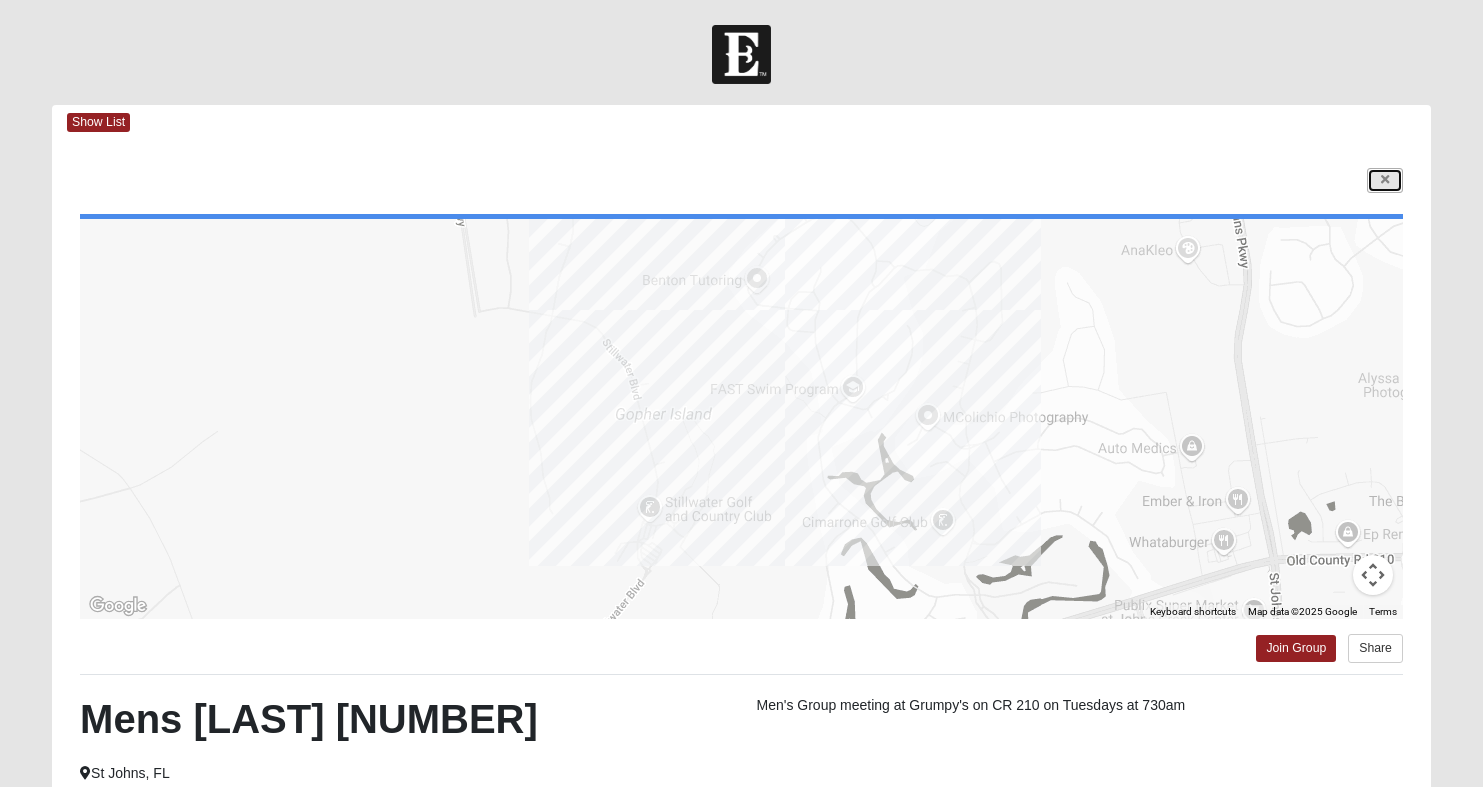 click at bounding box center [1385, 180] 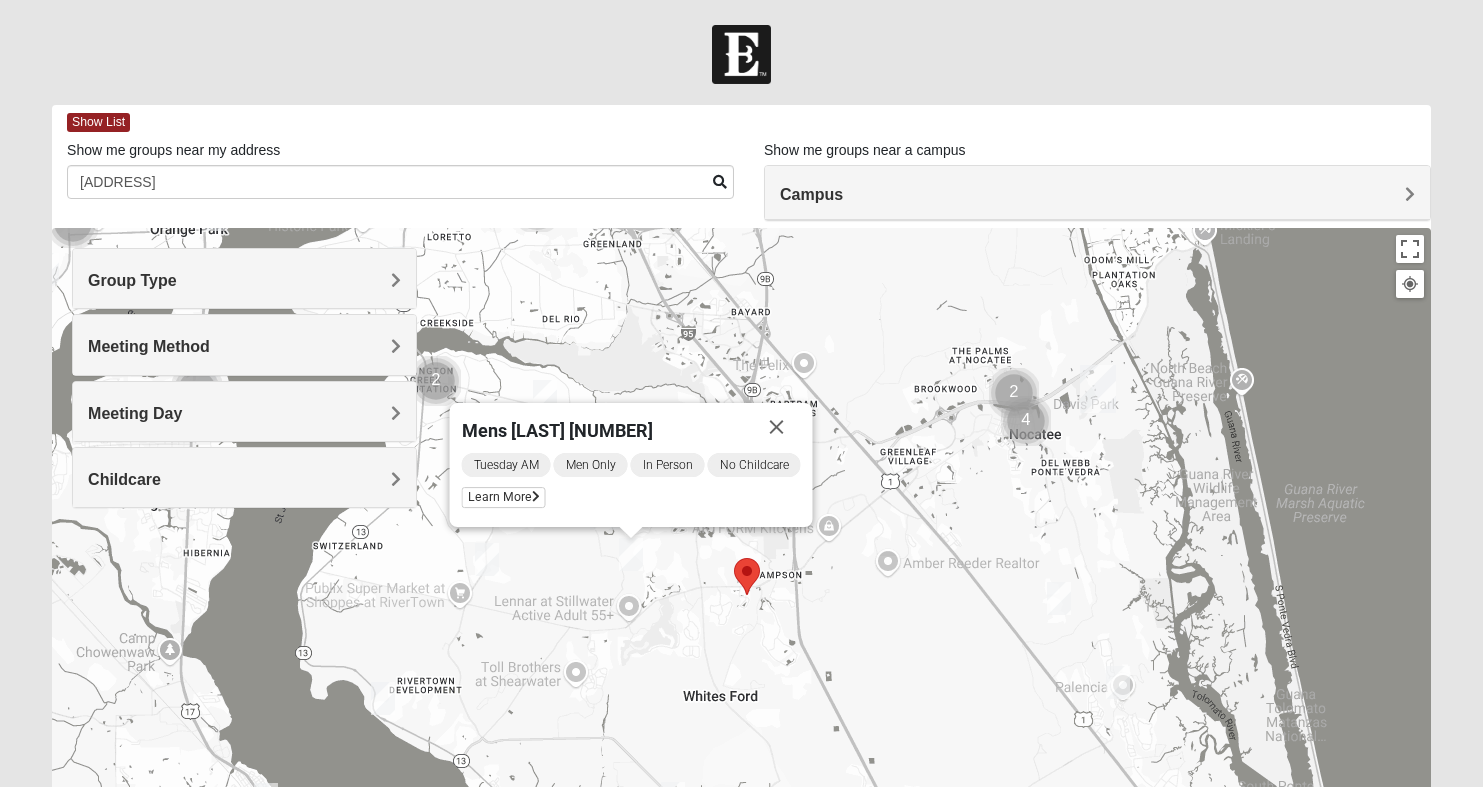 click on "Mens [LAST] [NUMBER] [DAY] [TIME] Men Only In Person No Childcare Learn More" at bounding box center [741, 628] 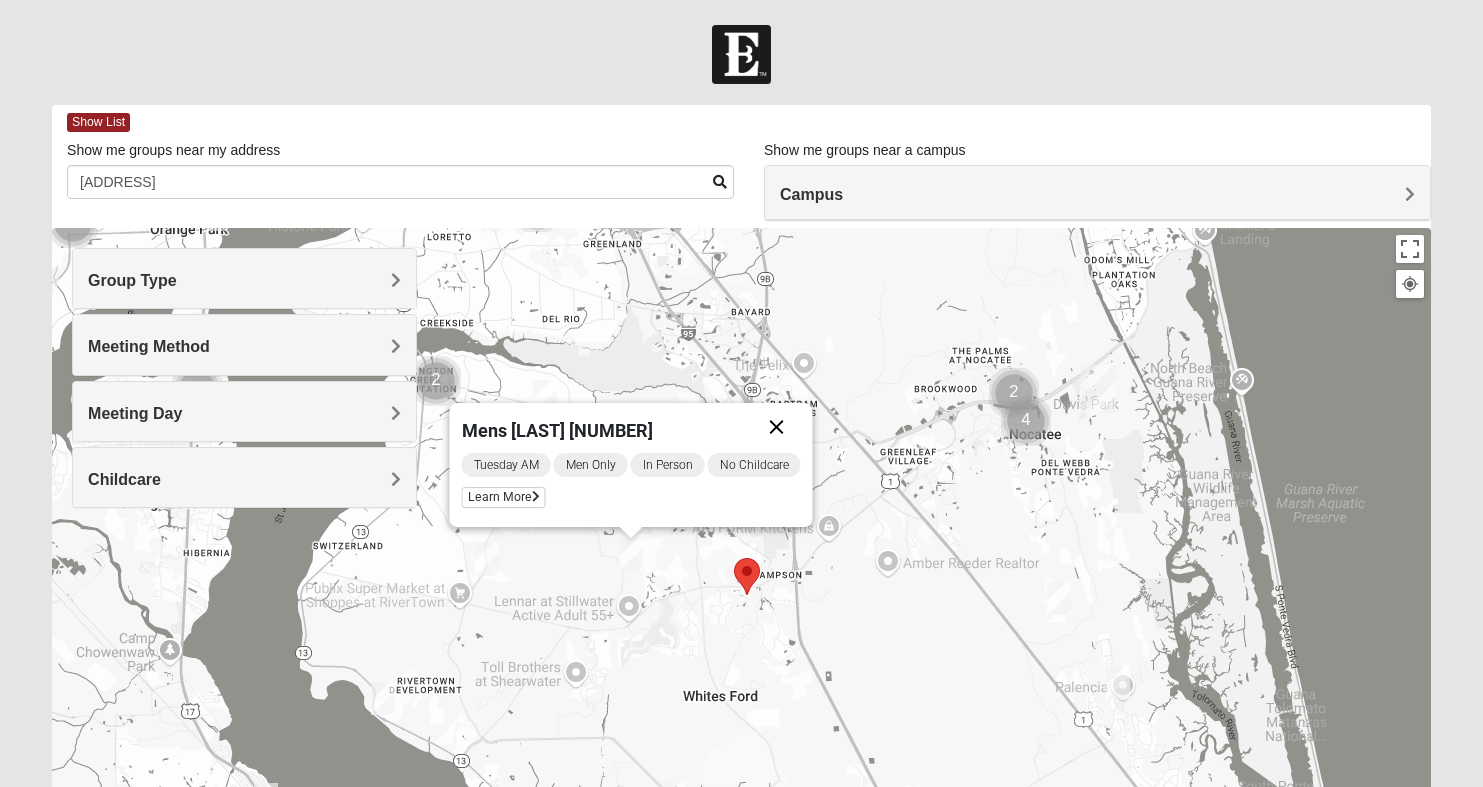 click at bounding box center [776, 427] 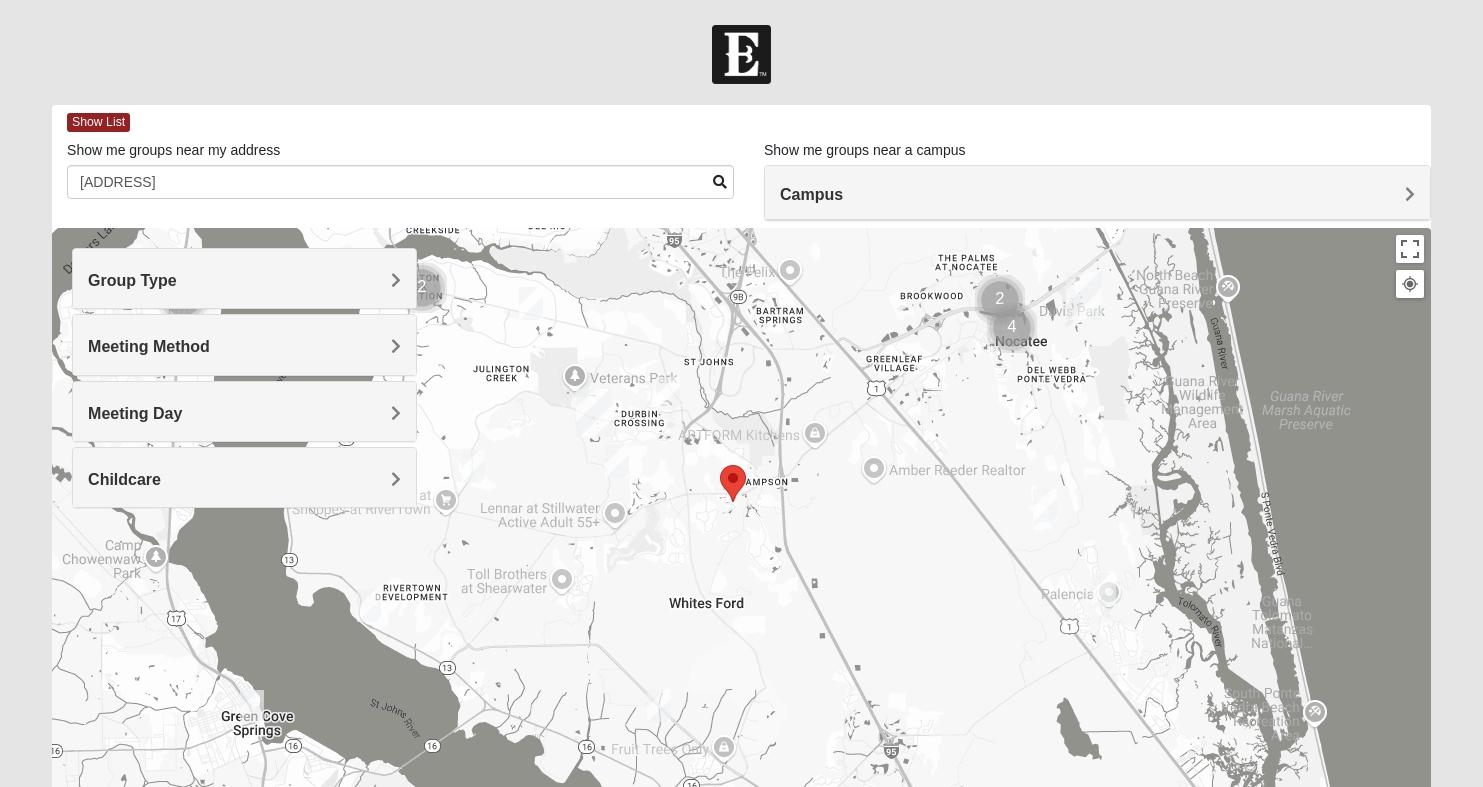 drag, startPoint x: 865, startPoint y: 653, endPoint x: 849, endPoint y: 555, distance: 99.29753 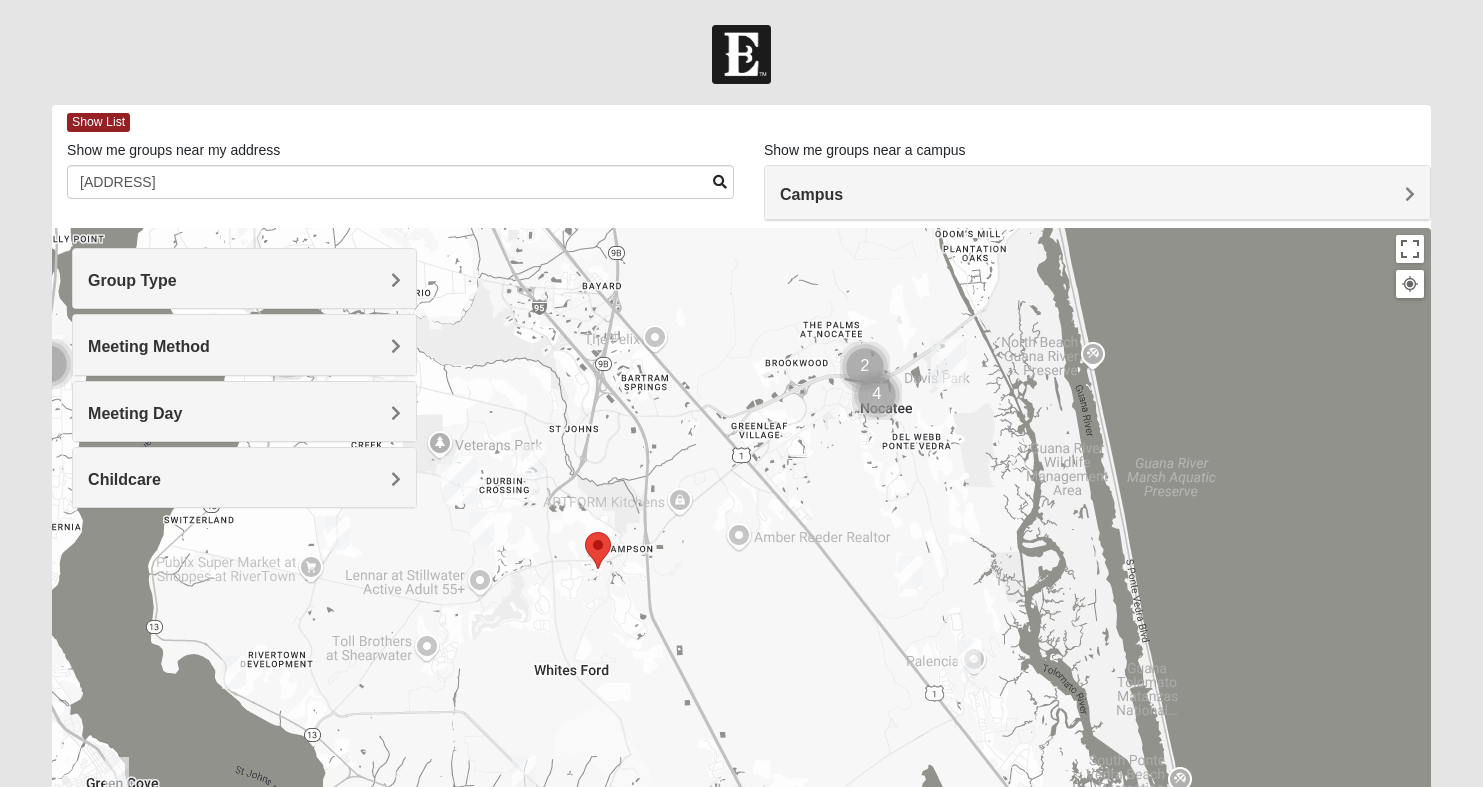 drag, startPoint x: 836, startPoint y: 641, endPoint x: 706, endPoint y: 712, distance: 148.12495 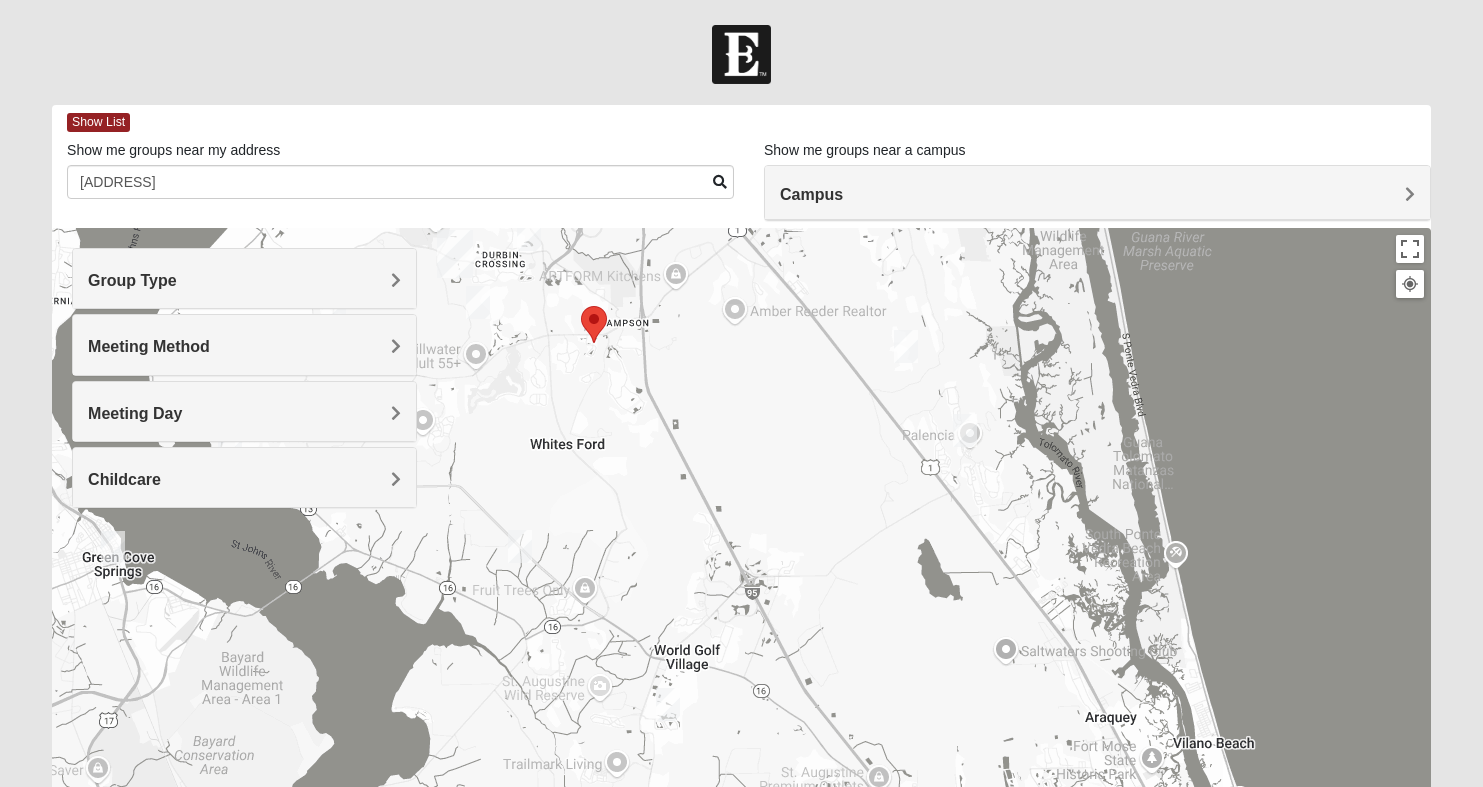 drag, startPoint x: 696, startPoint y: 679, endPoint x: 686, endPoint y: 456, distance: 223.2241 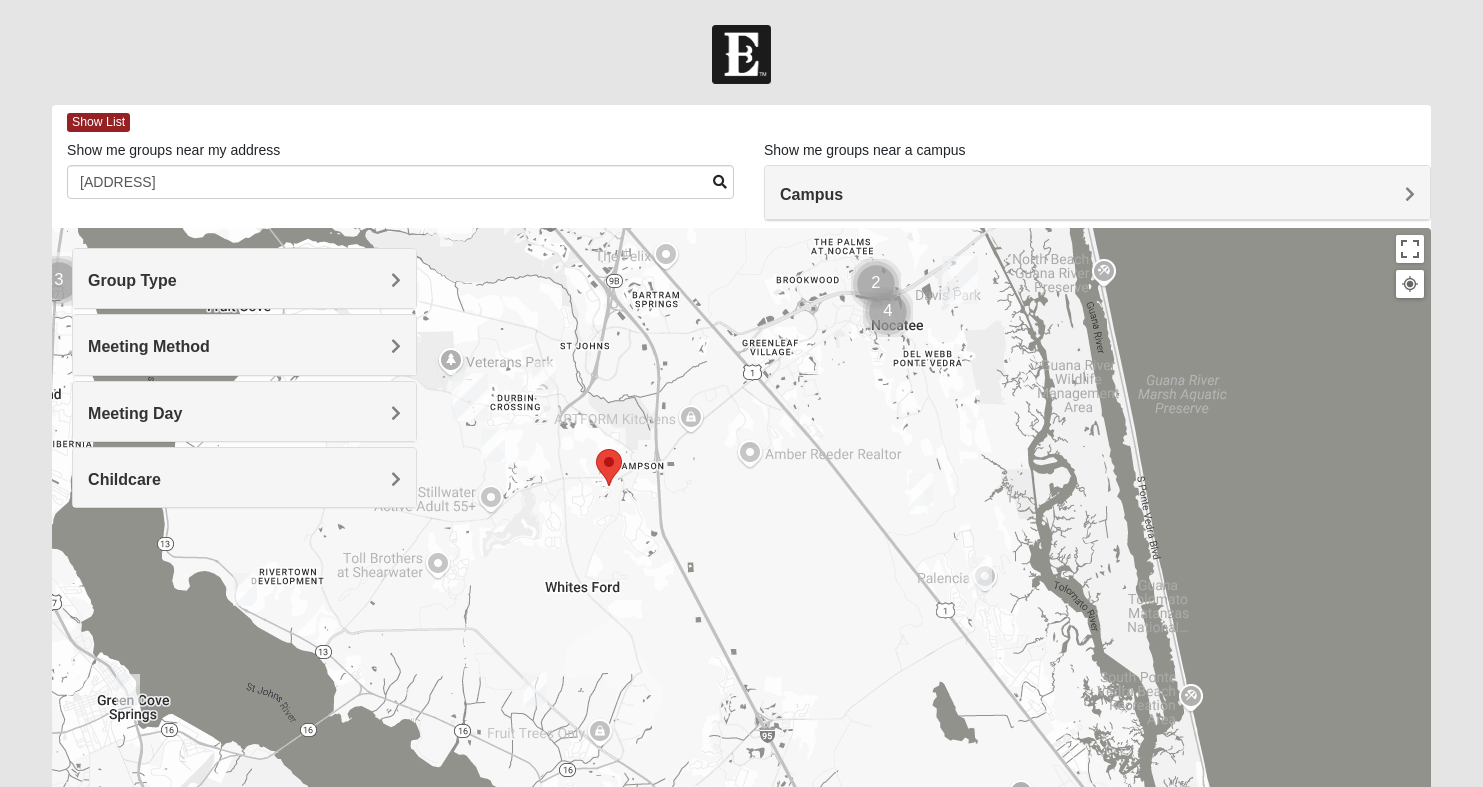 drag, startPoint x: 673, startPoint y: 470, endPoint x: 698, endPoint y: 645, distance: 176.7767 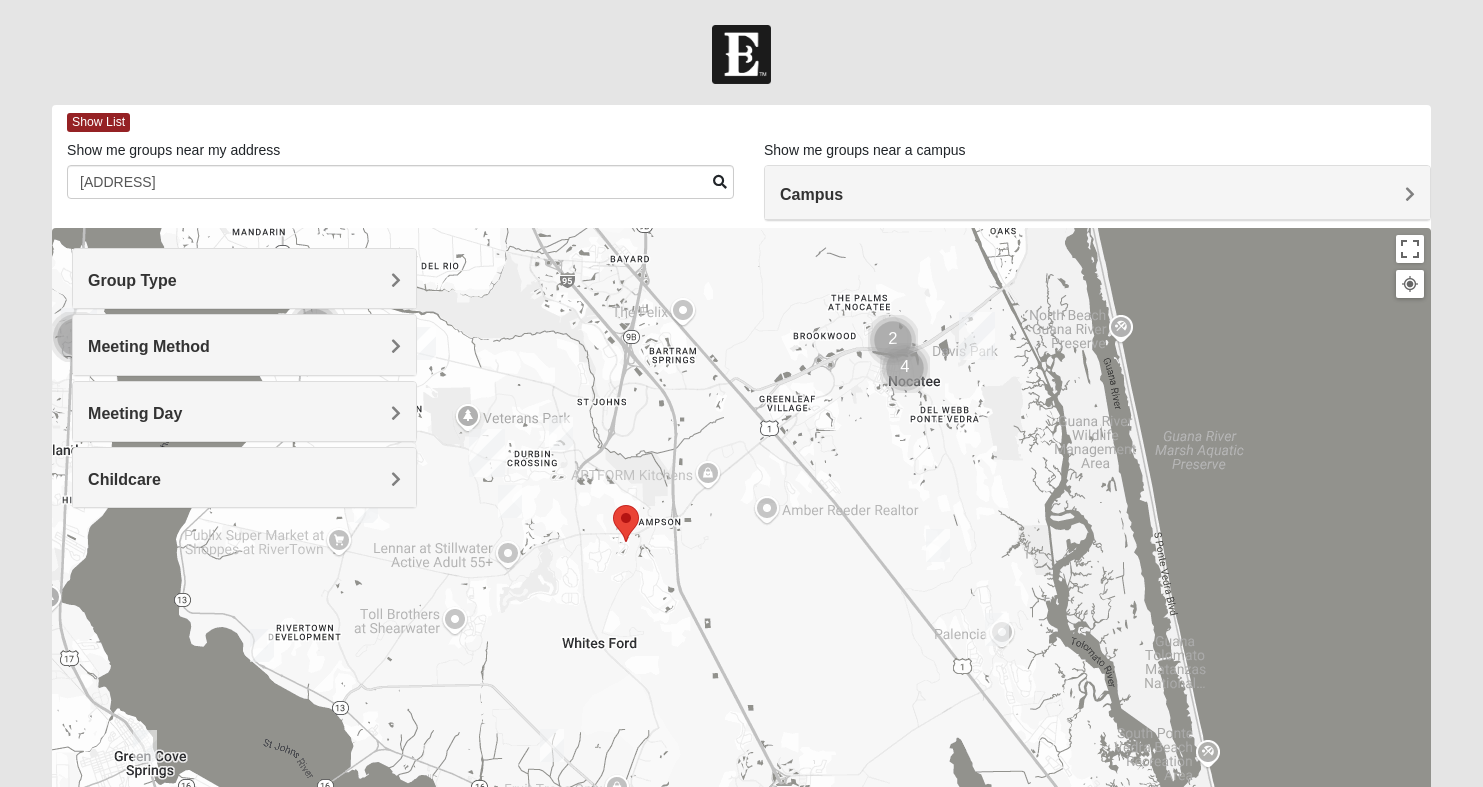 click at bounding box center [561, 433] 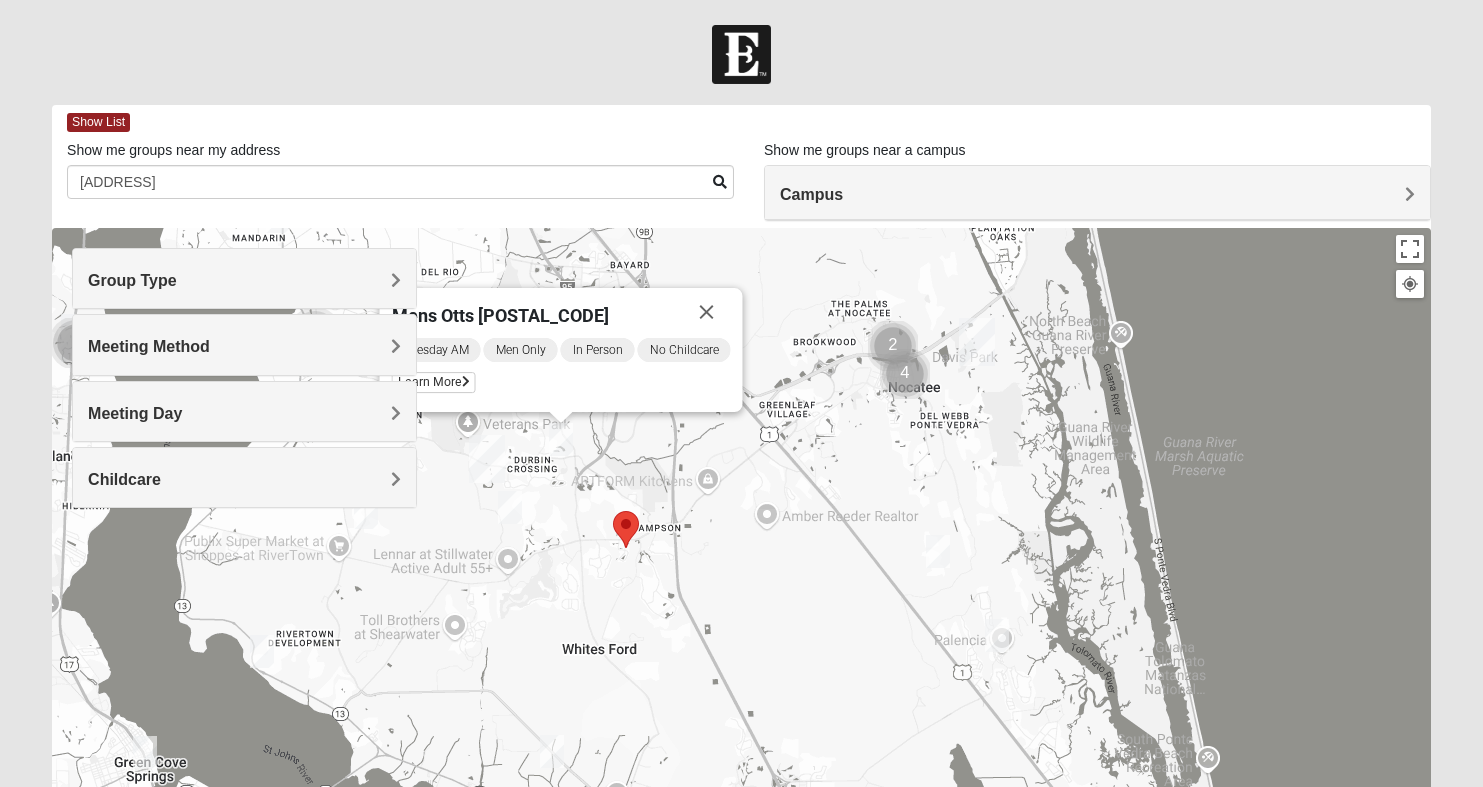 click on "Mens Otts [POSTAL_CODE]" at bounding box center [499, 315] 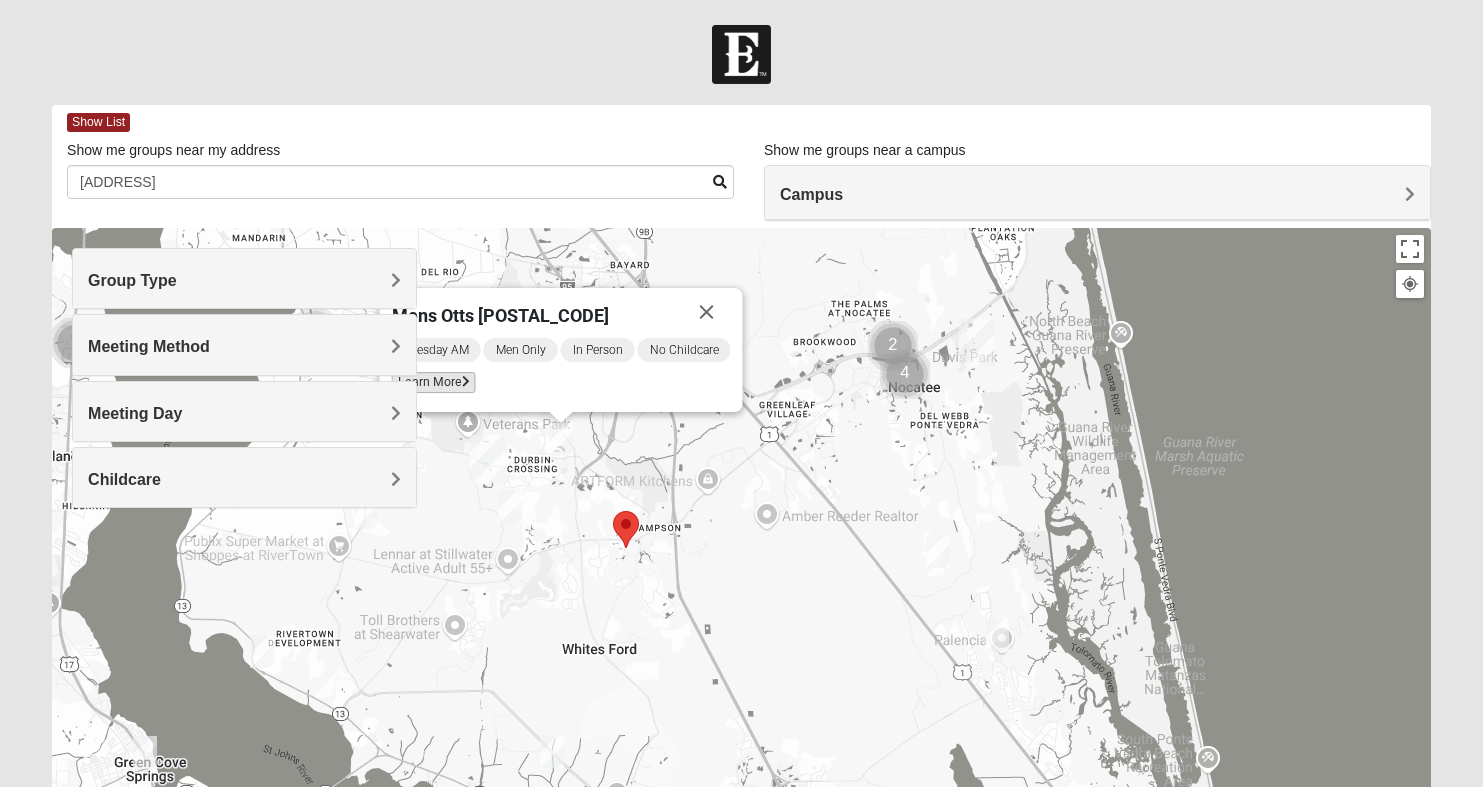 click on "Learn More" at bounding box center (433, 382) 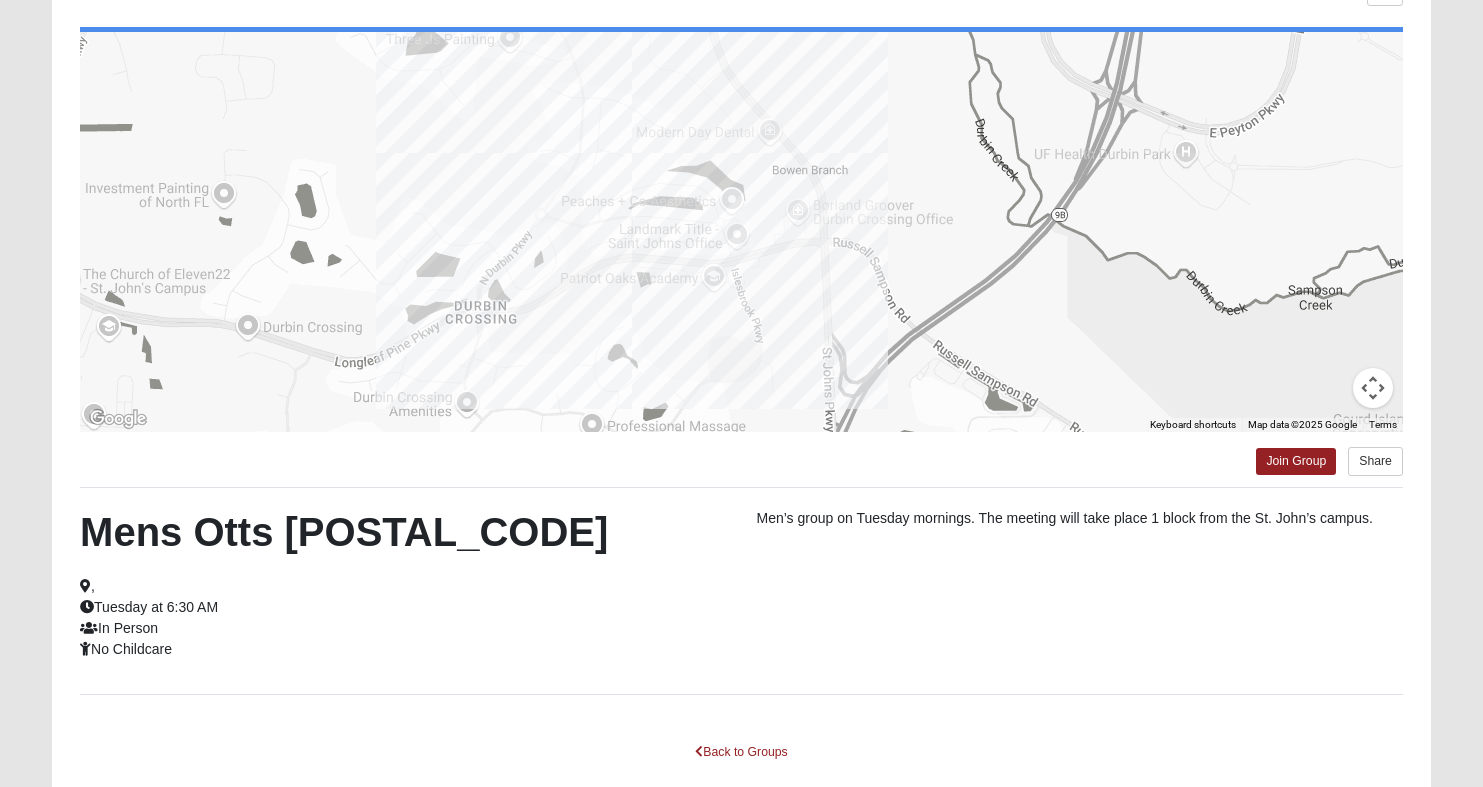 scroll, scrollTop: 0, scrollLeft: 0, axis: both 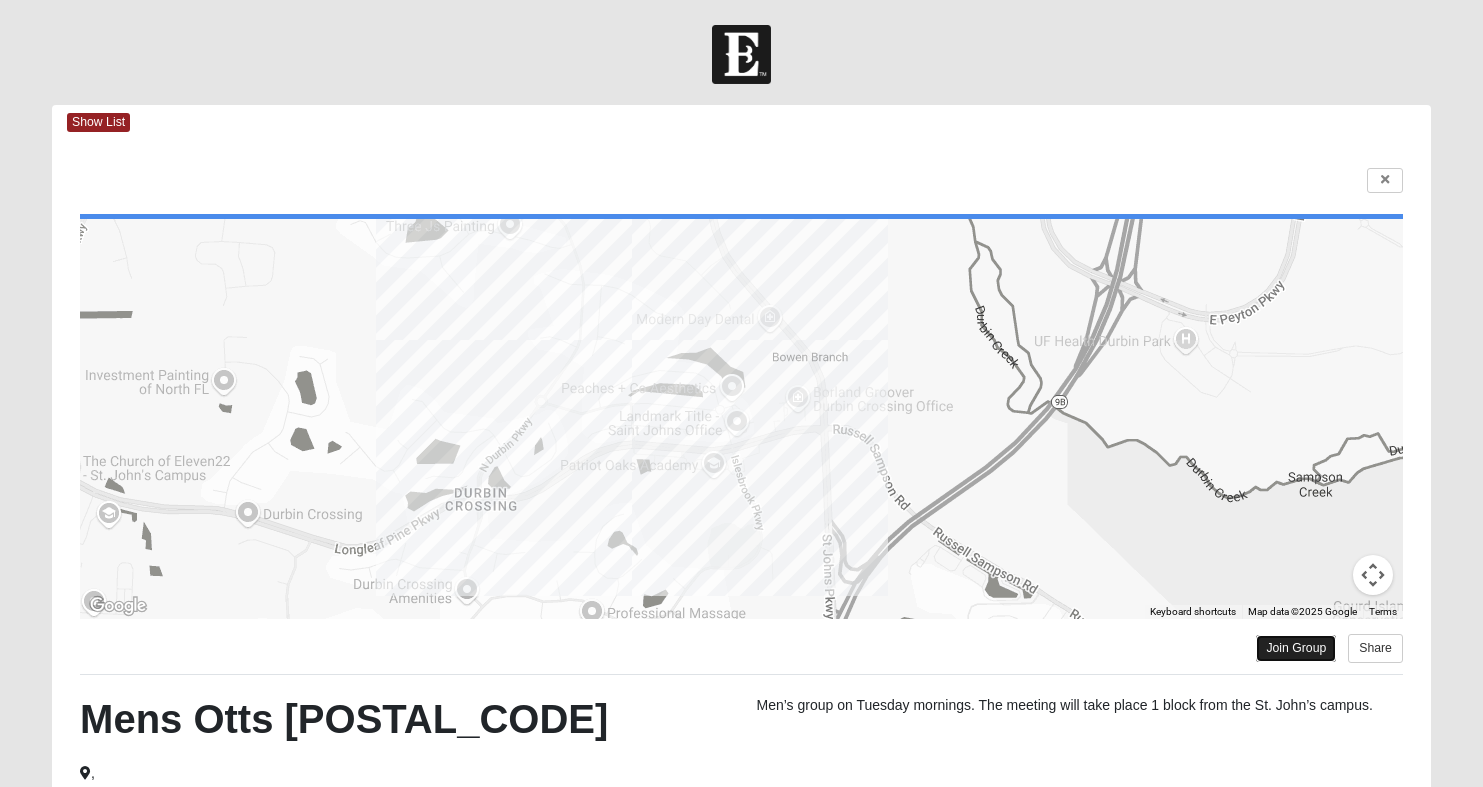 click on "Join Group" at bounding box center (1296, 648) 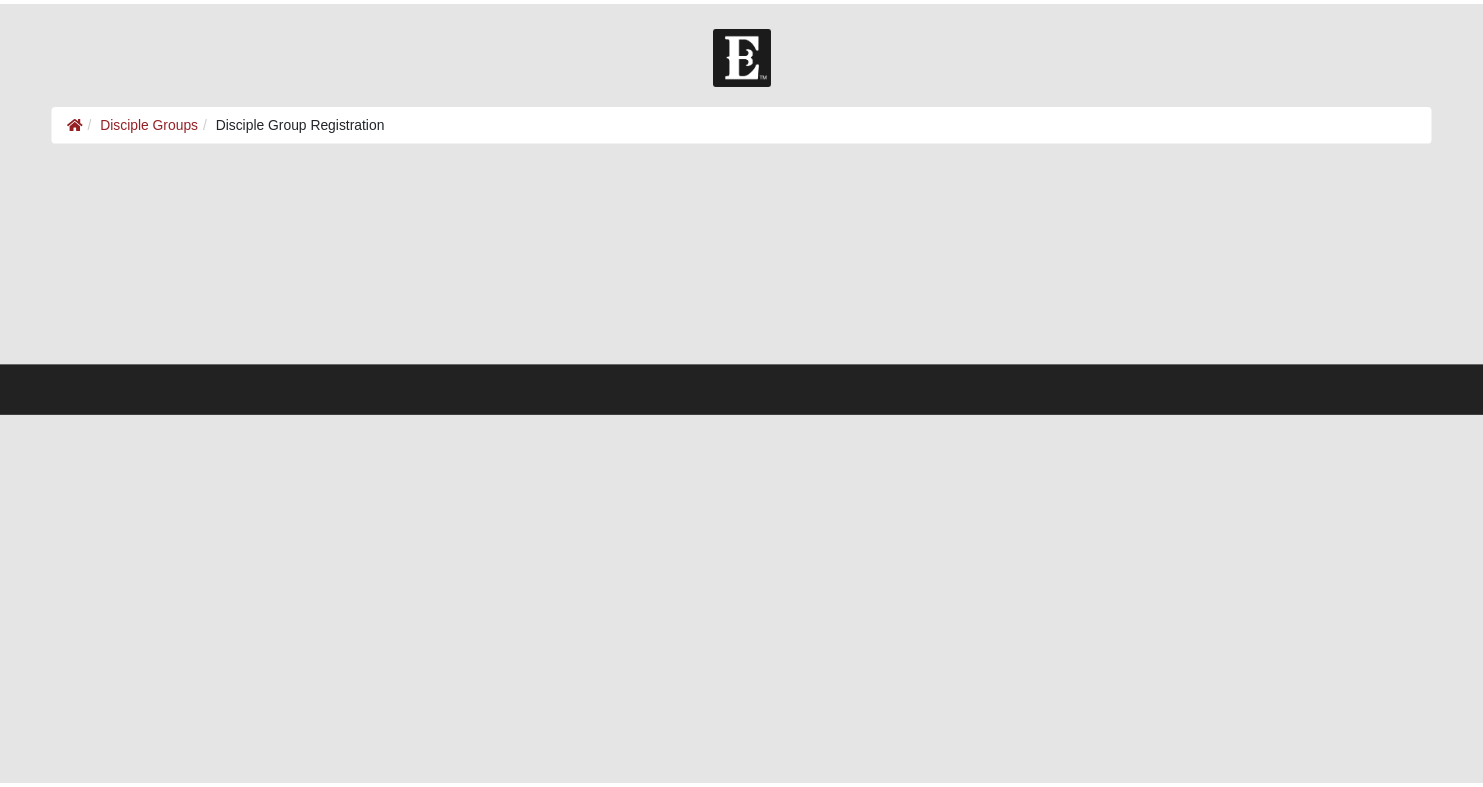 scroll, scrollTop: 0, scrollLeft: 0, axis: both 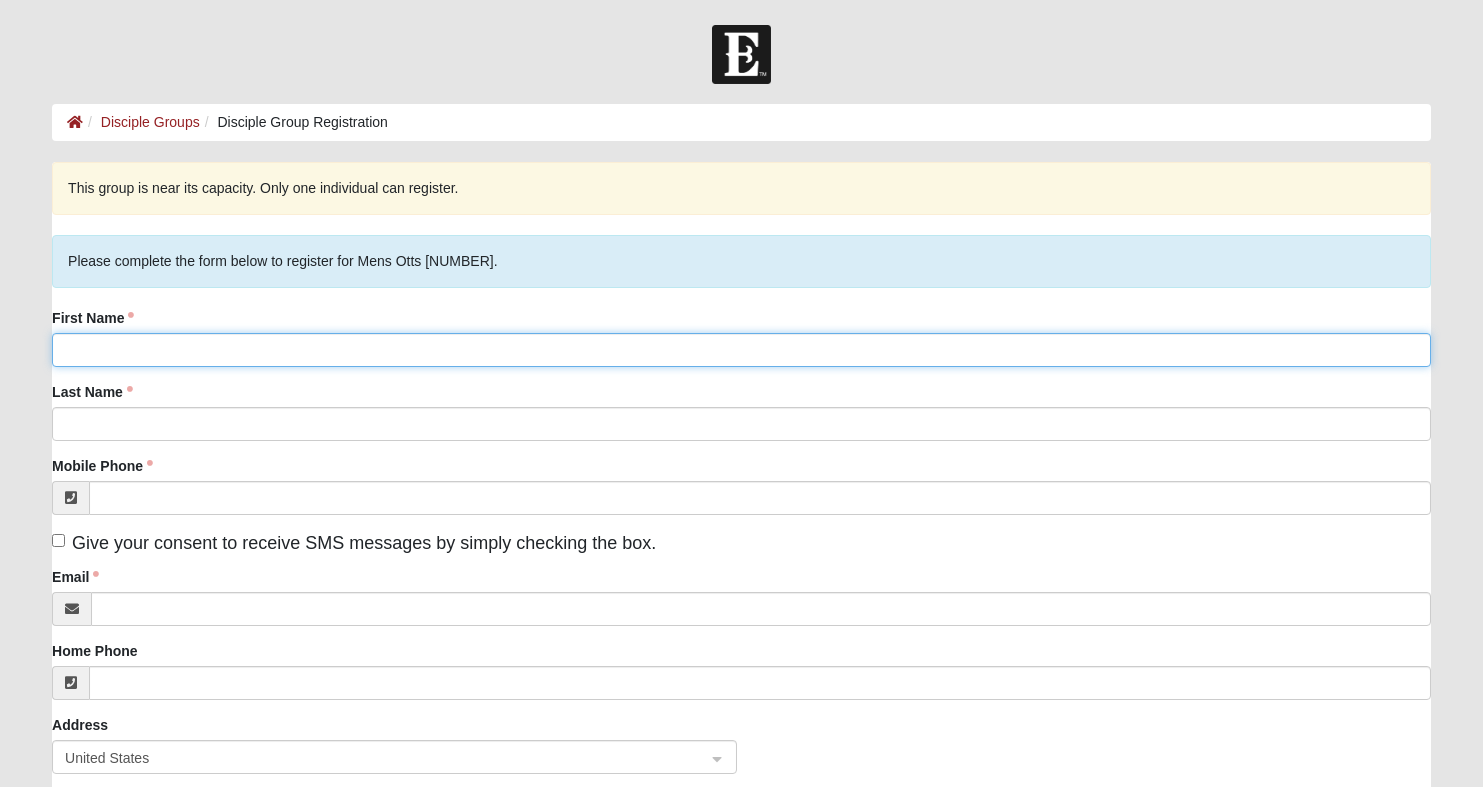 click on "First Name" 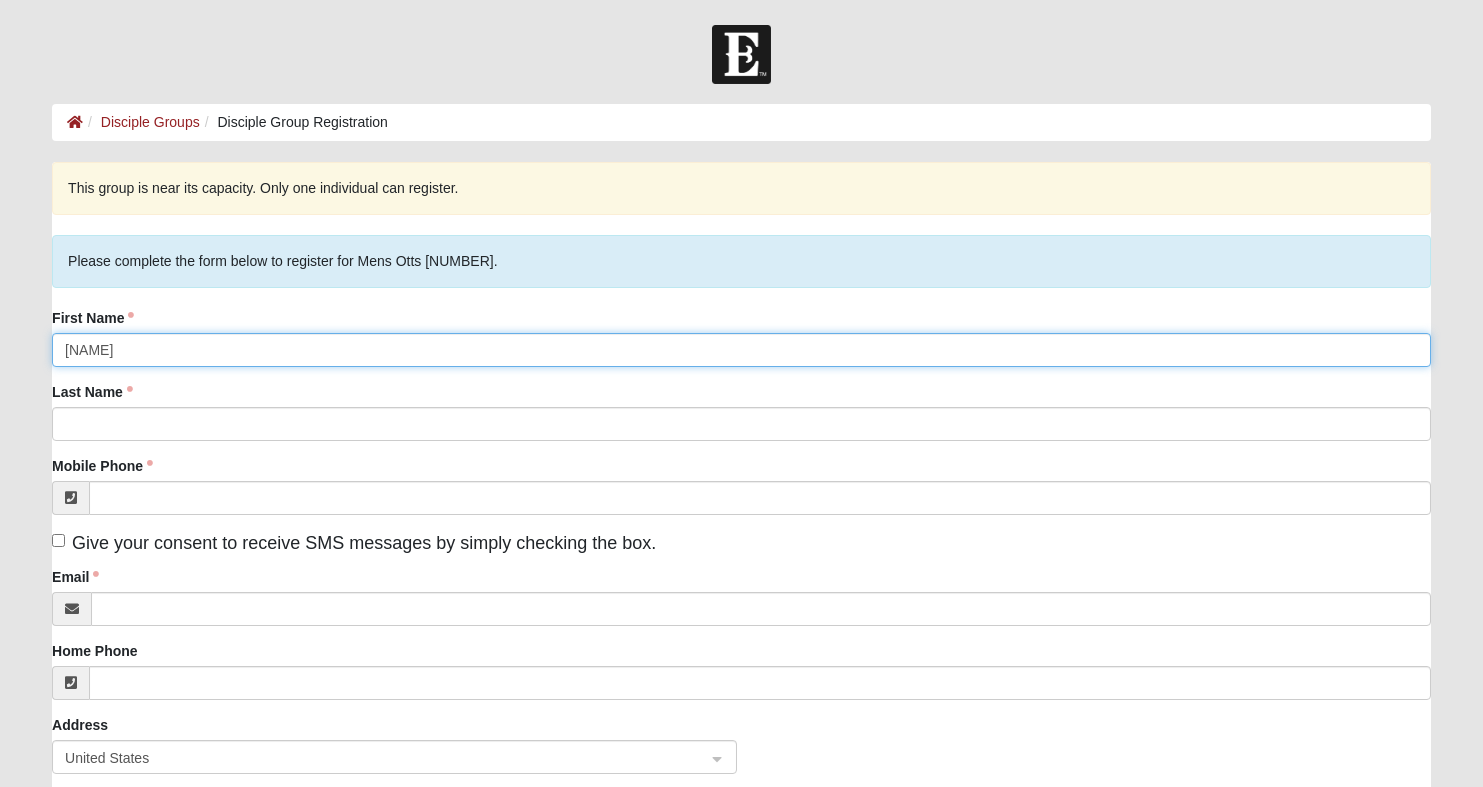 type on "[NAME]" 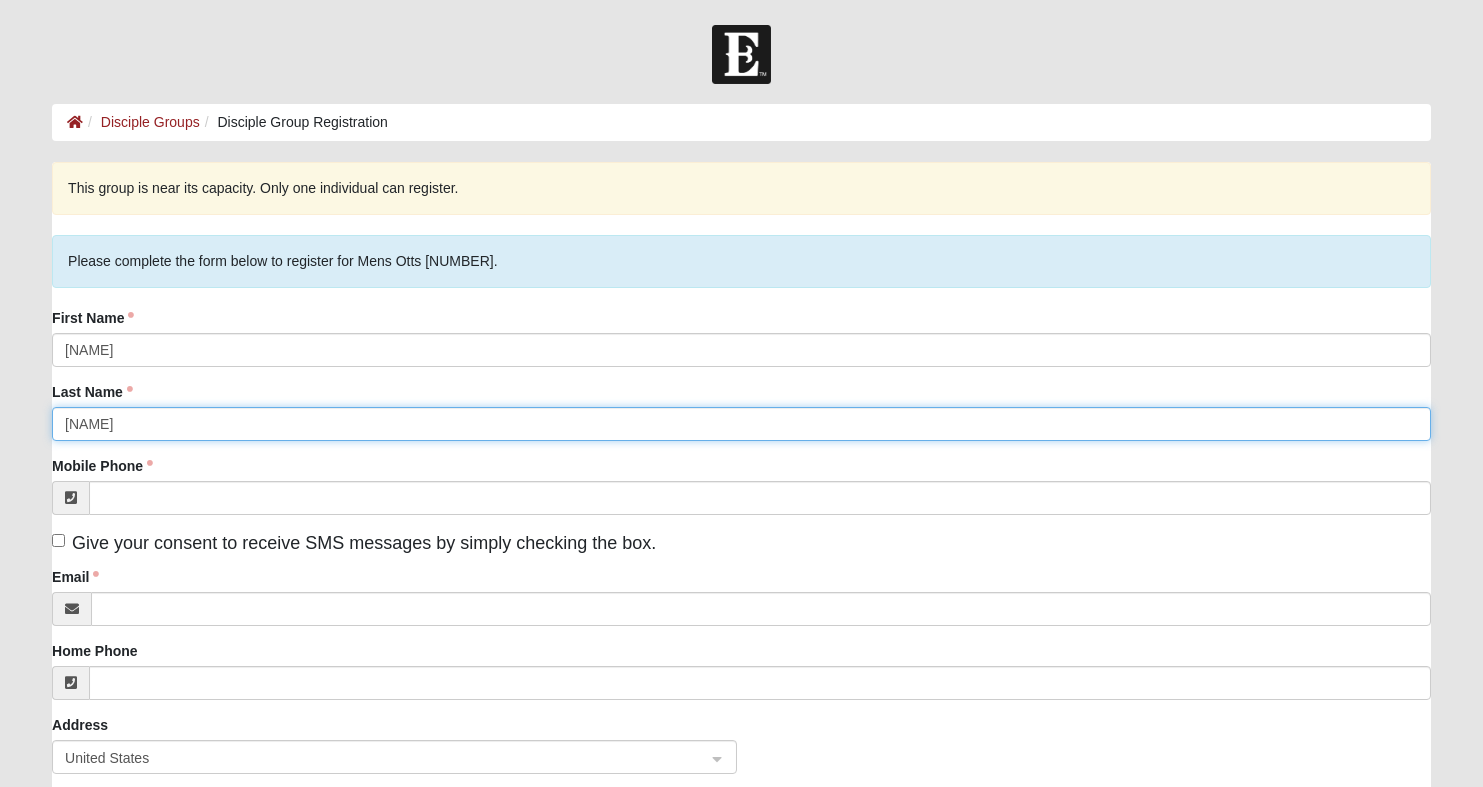 type on "[NAME]" 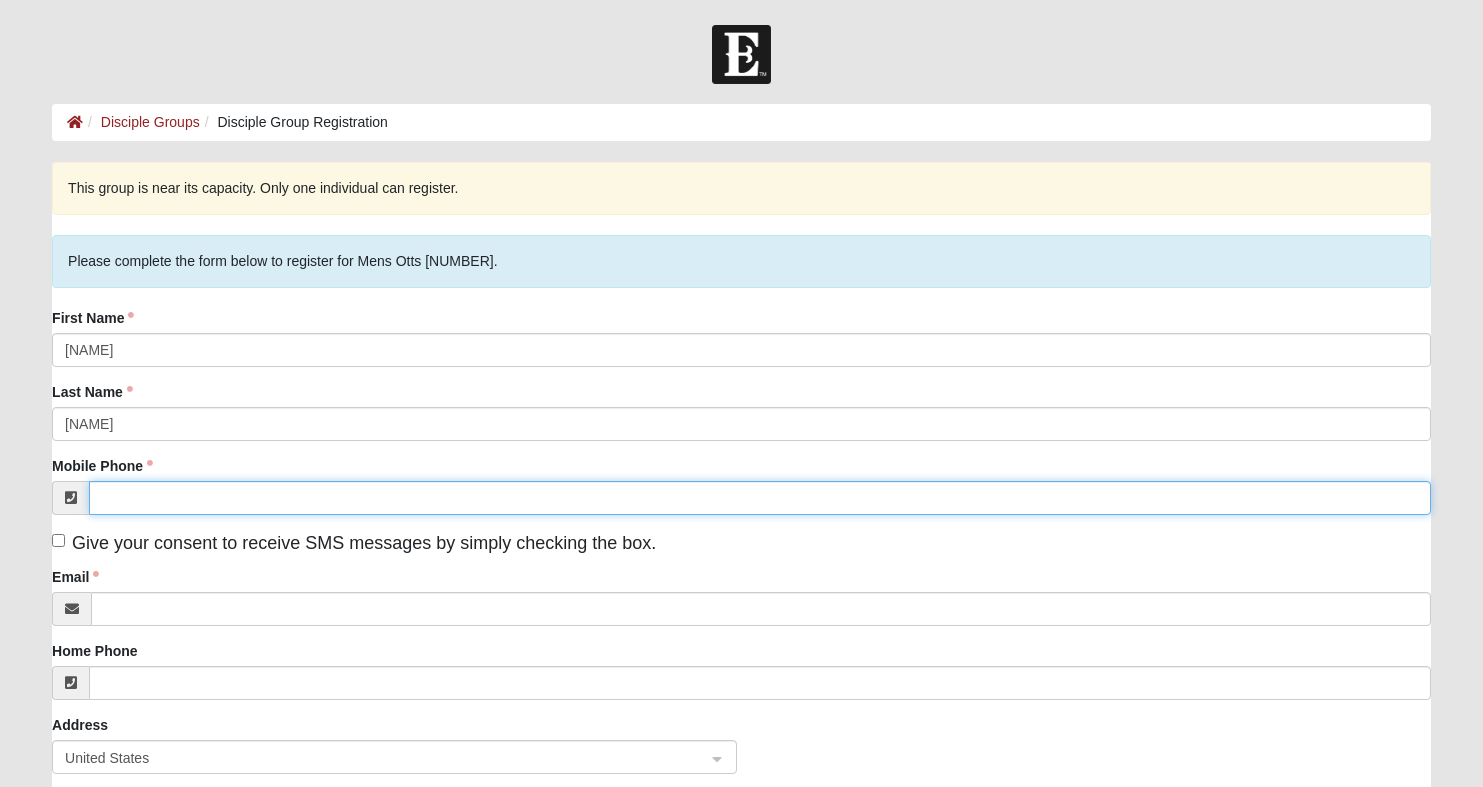 click on "Mobile Phone" at bounding box center [760, 498] 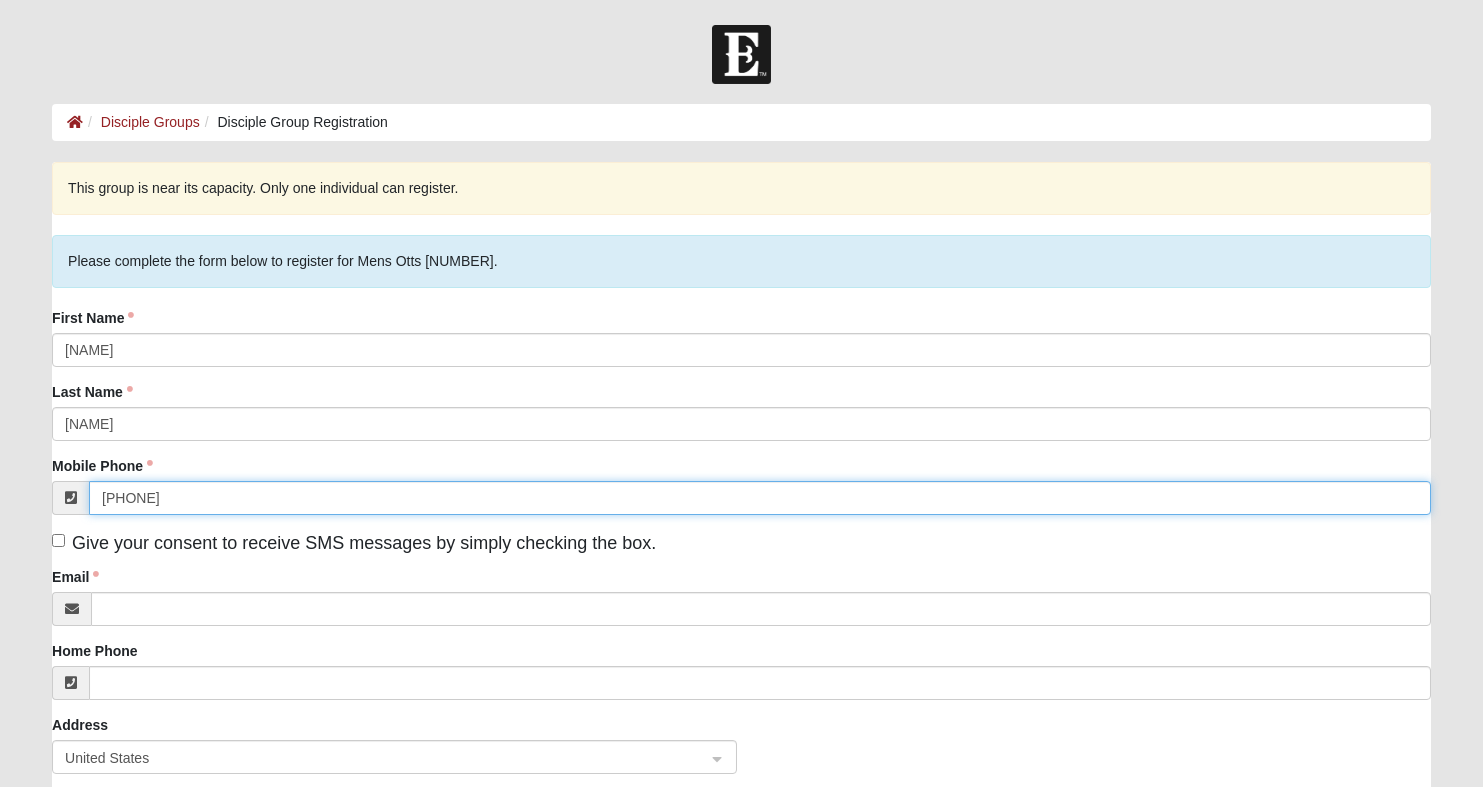 type on "[PHONE]" 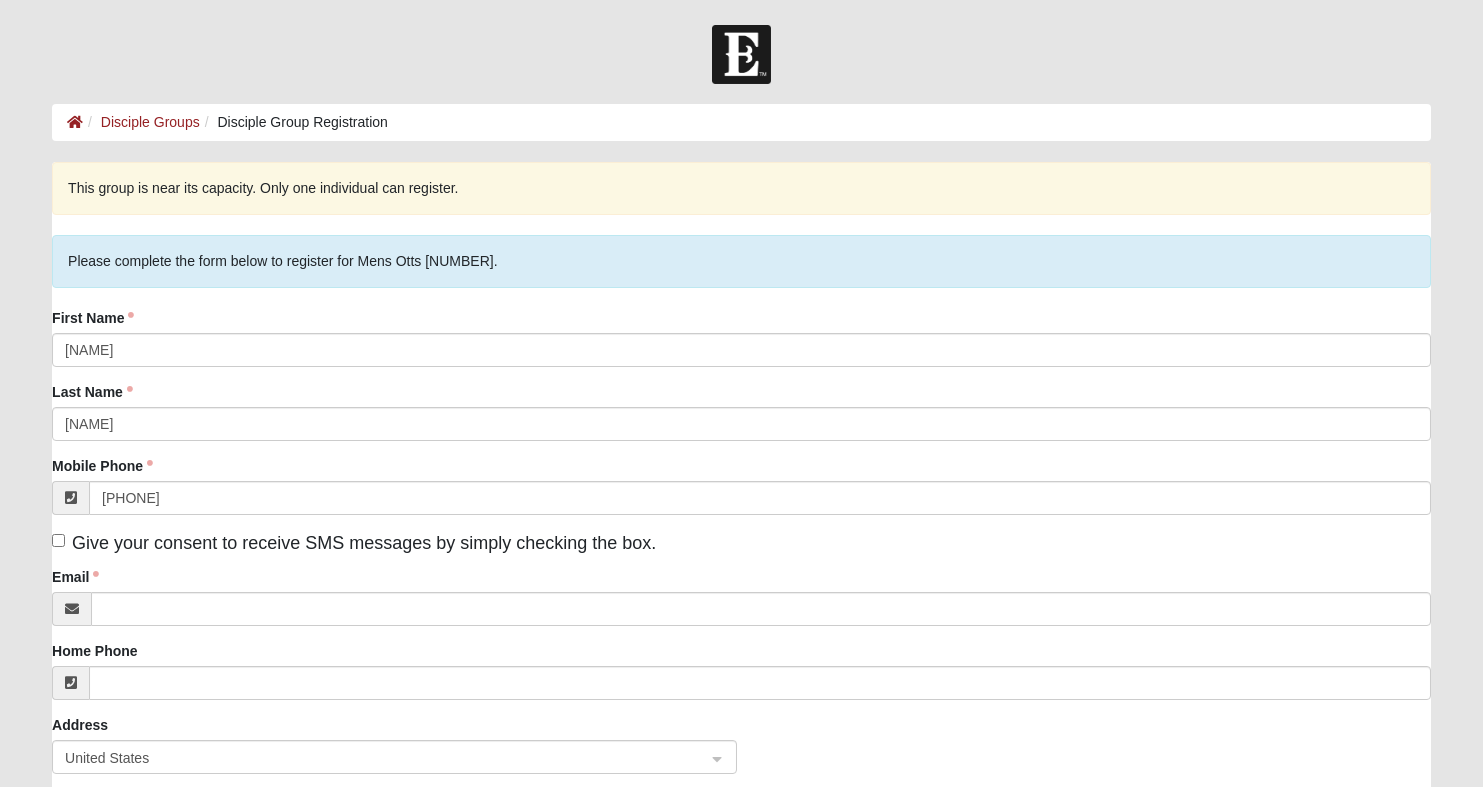 click on "Give your consent to receive SMS messages by simply checking the box." at bounding box center (364, 543) 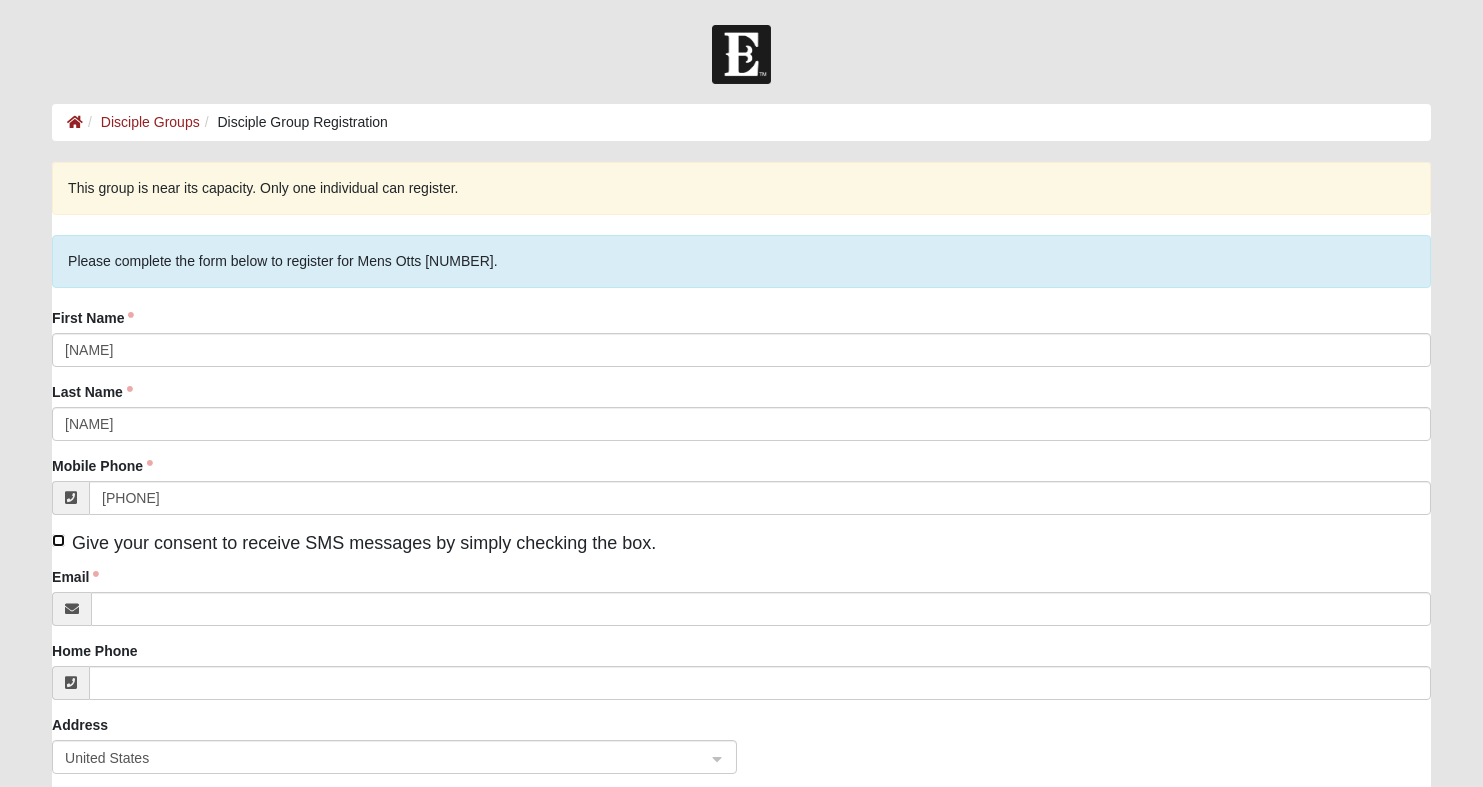 click on "Give your consent to receive SMS messages by simply checking the box." at bounding box center (58, 540) 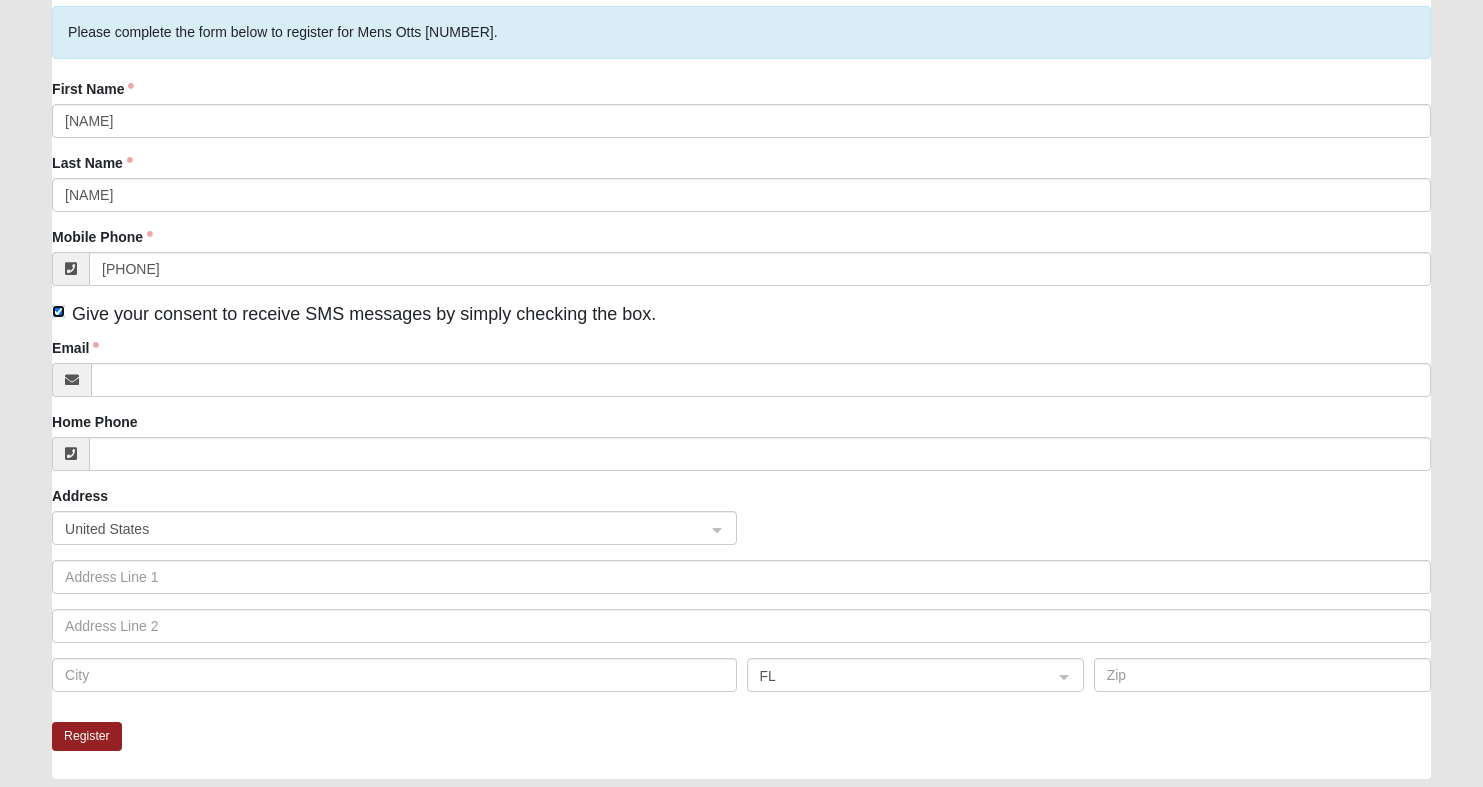 scroll, scrollTop: 267, scrollLeft: 0, axis: vertical 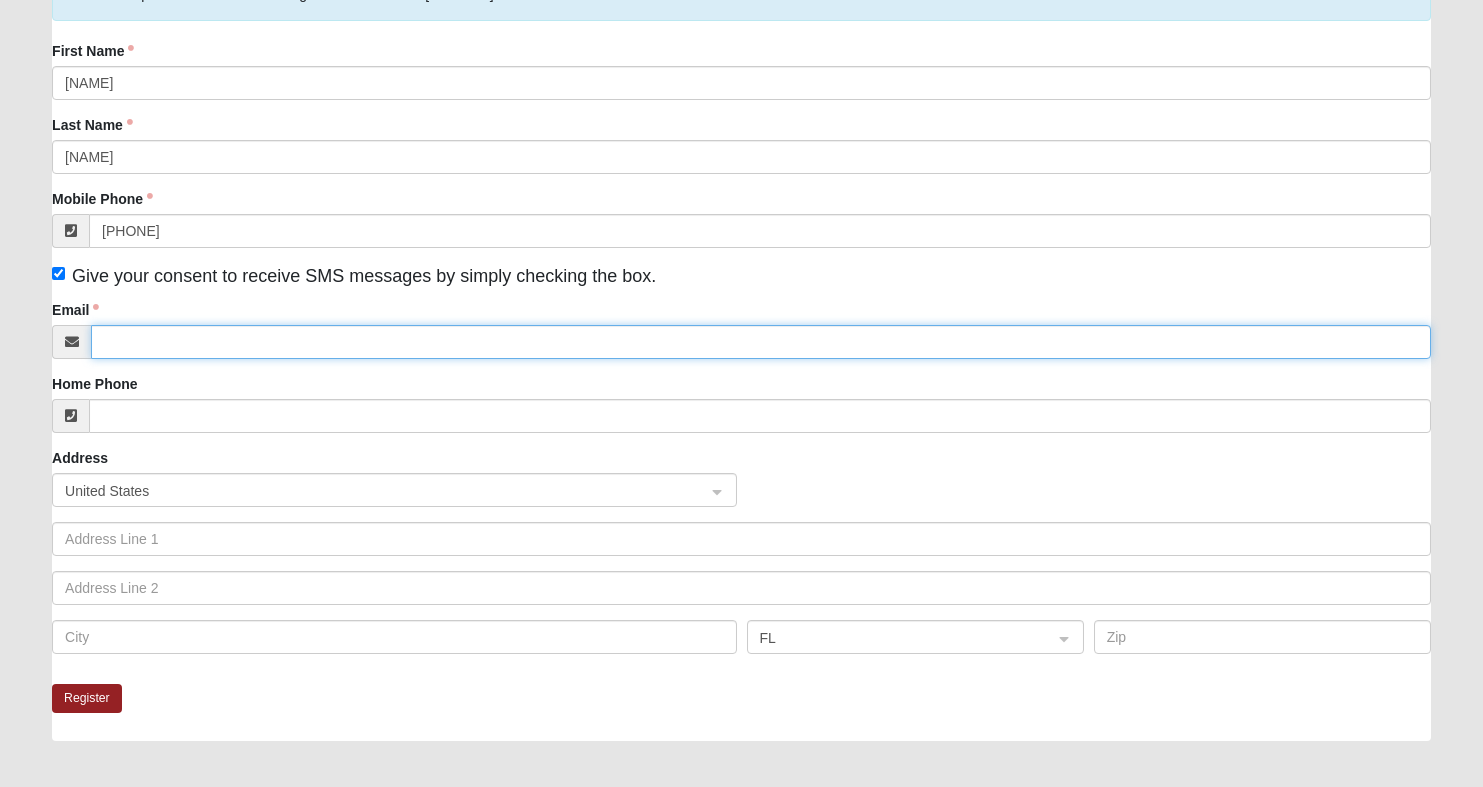 click on "Email" at bounding box center [761, 342] 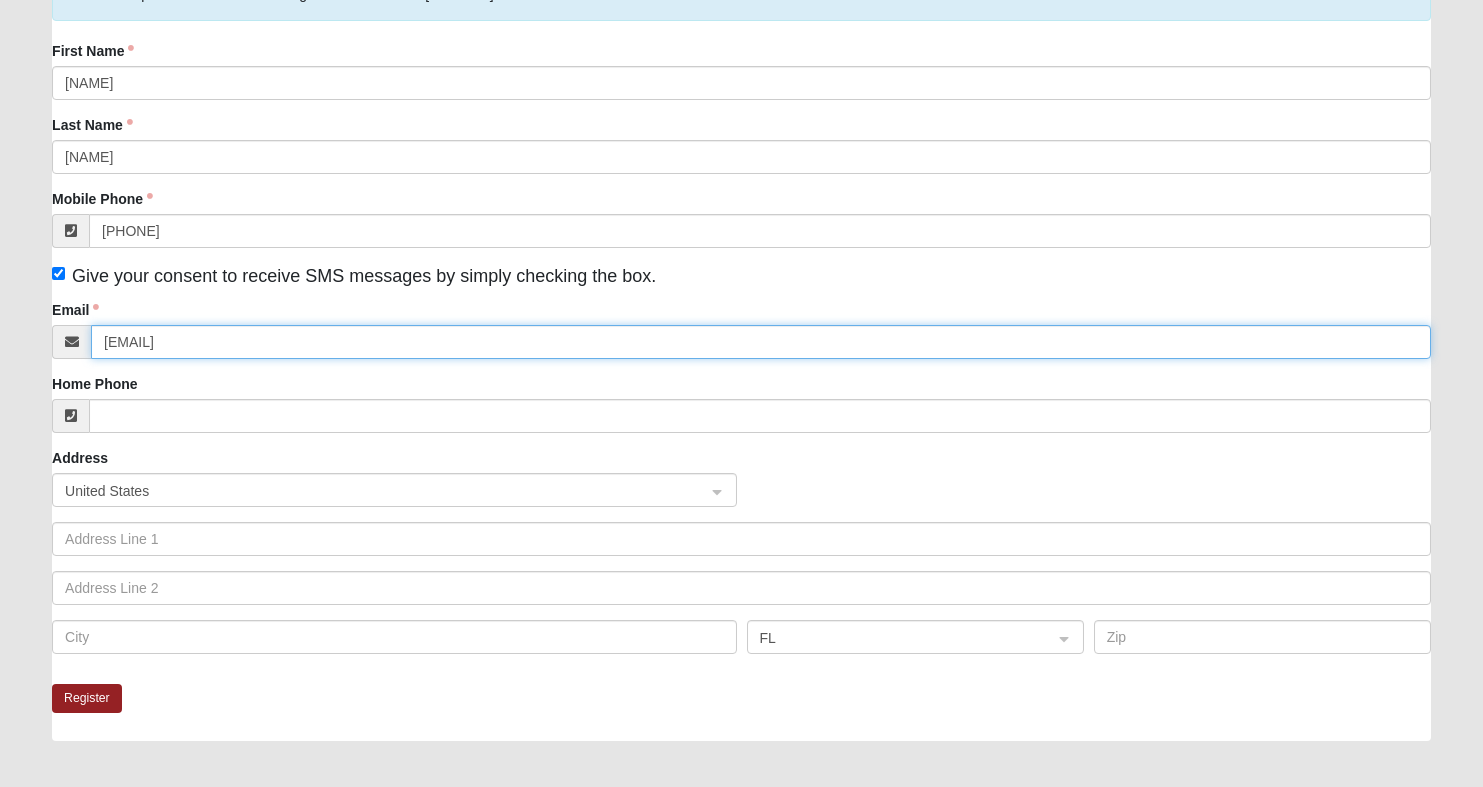 type on "[EMAIL]" 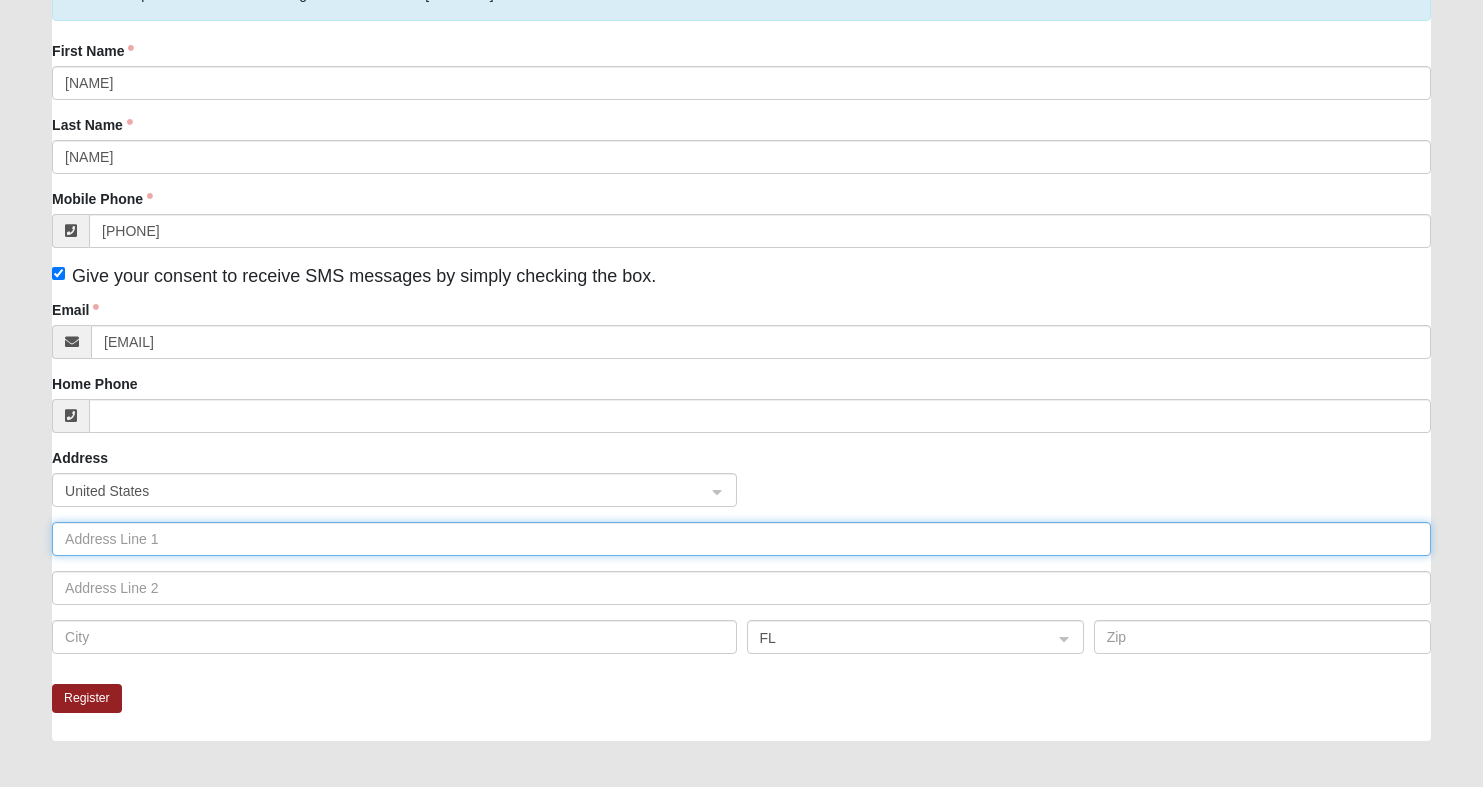 click 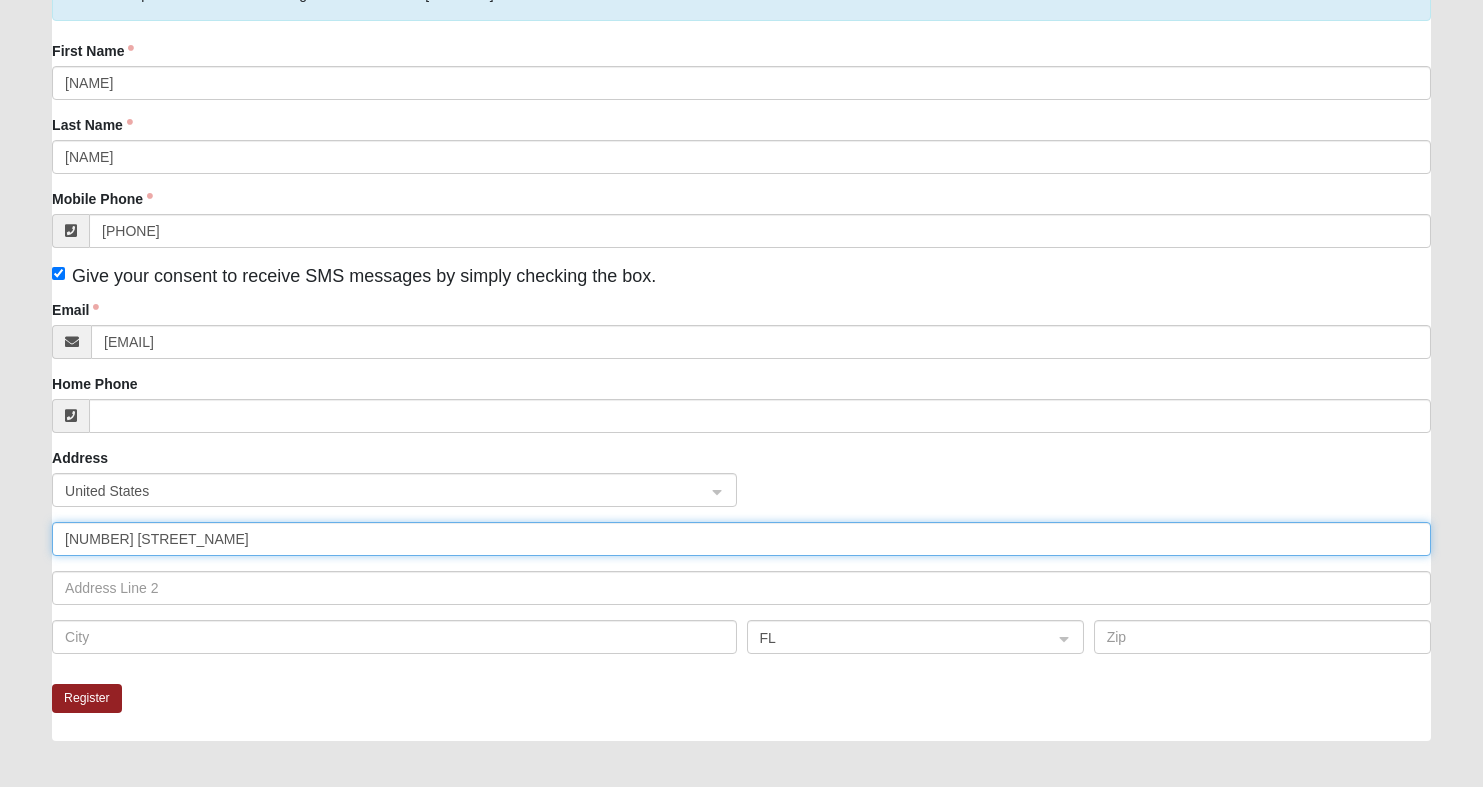 type on "[NUMBER] [STREET_NAME]" 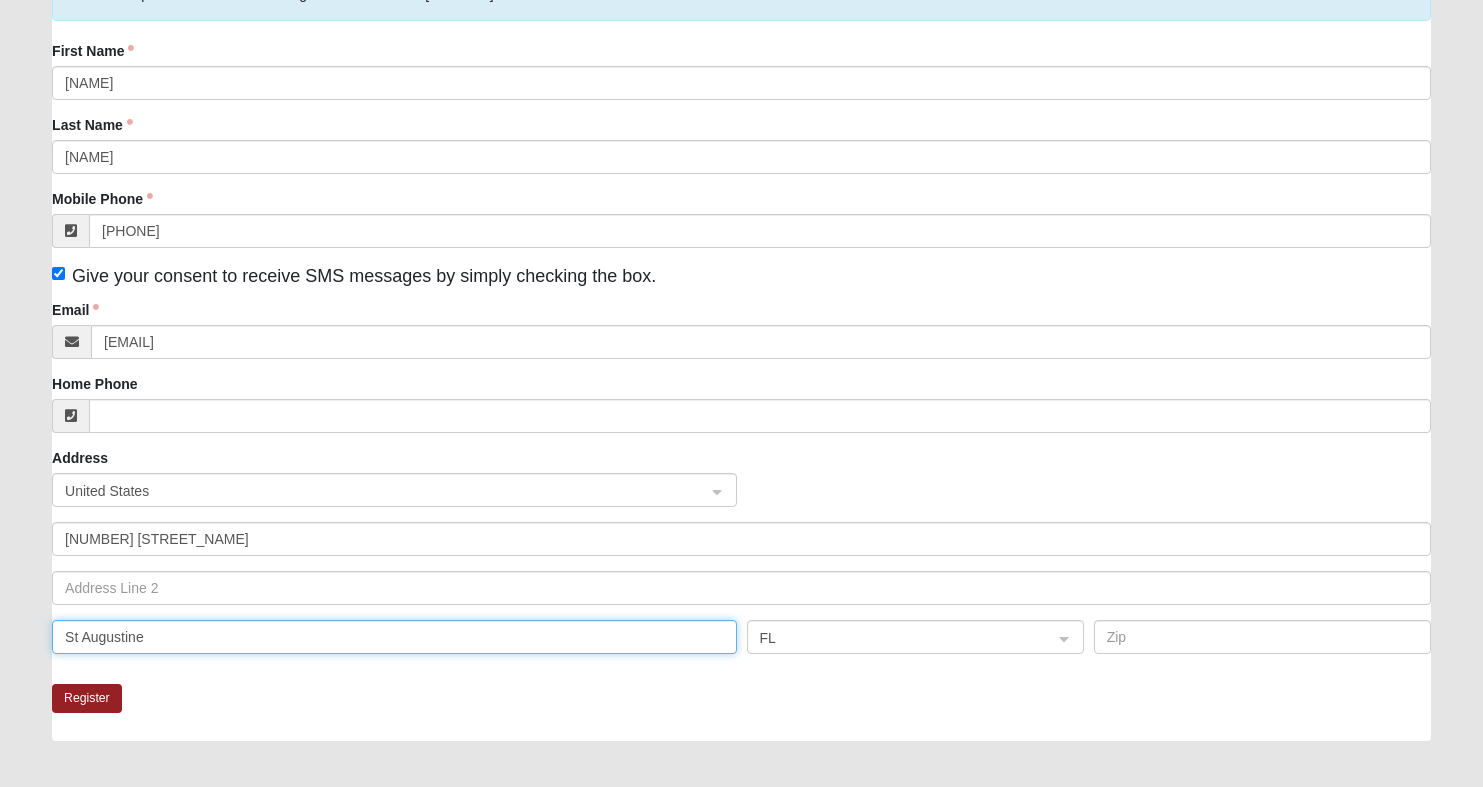 type on "St Augustine" 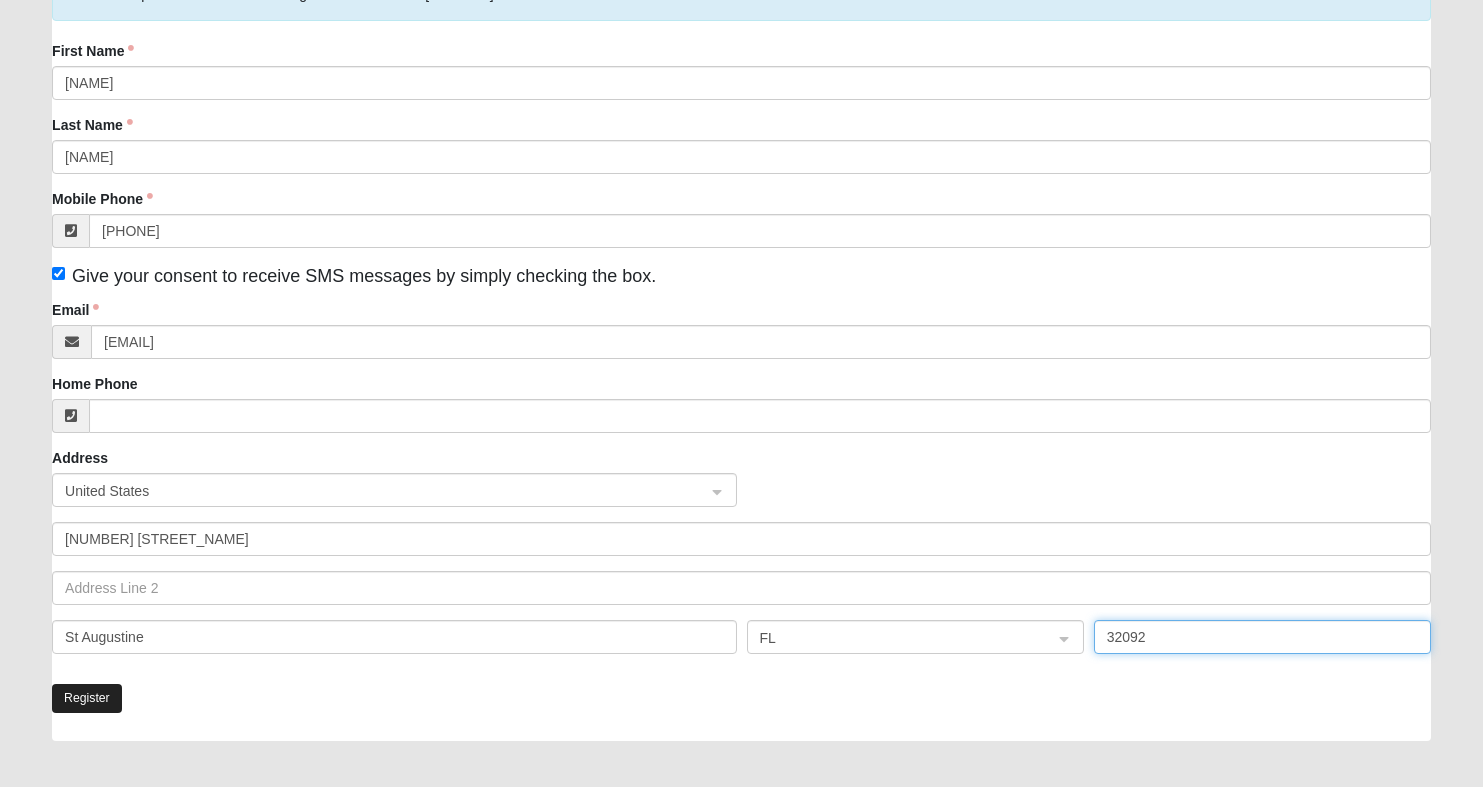 type on "32092" 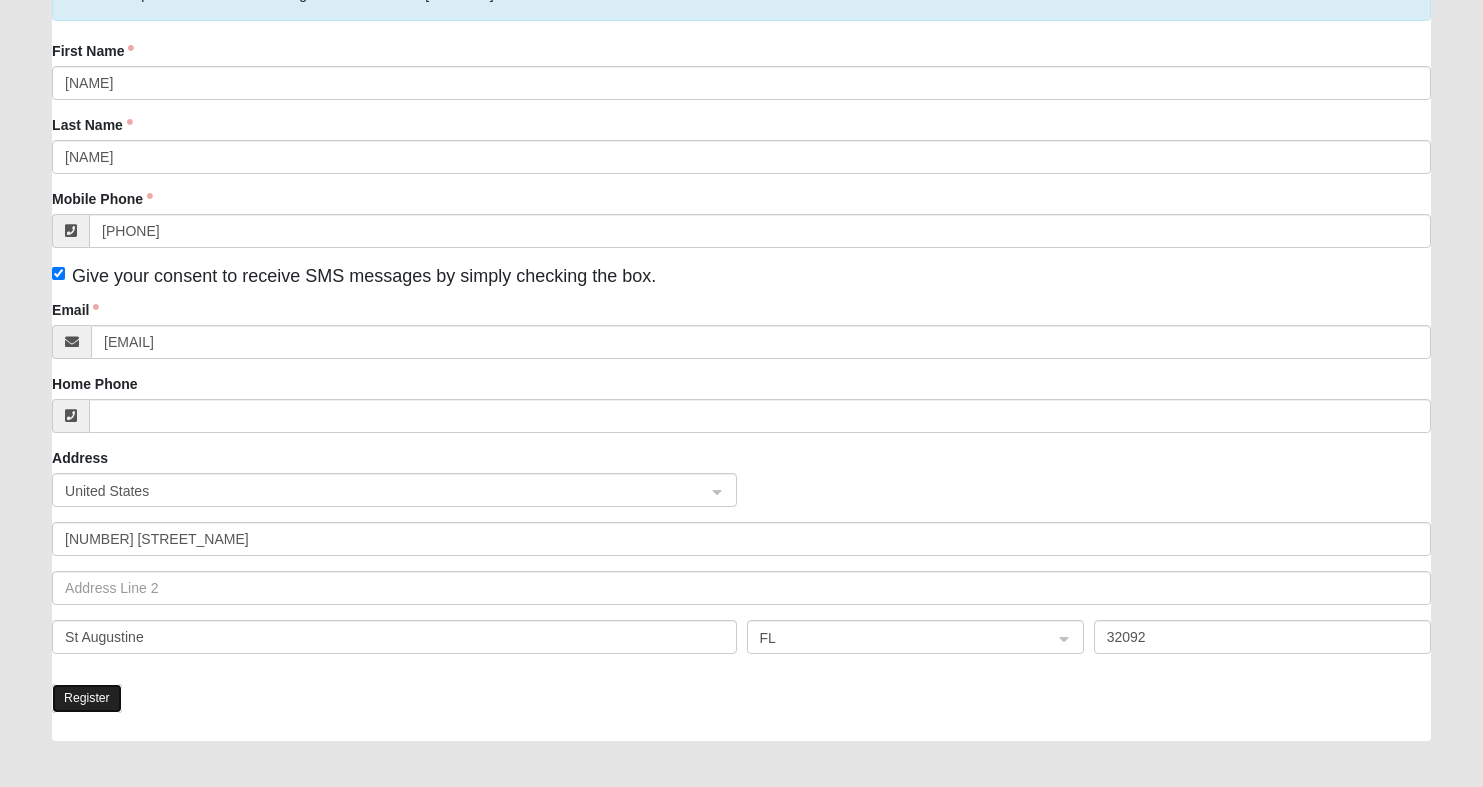 click on "Register" 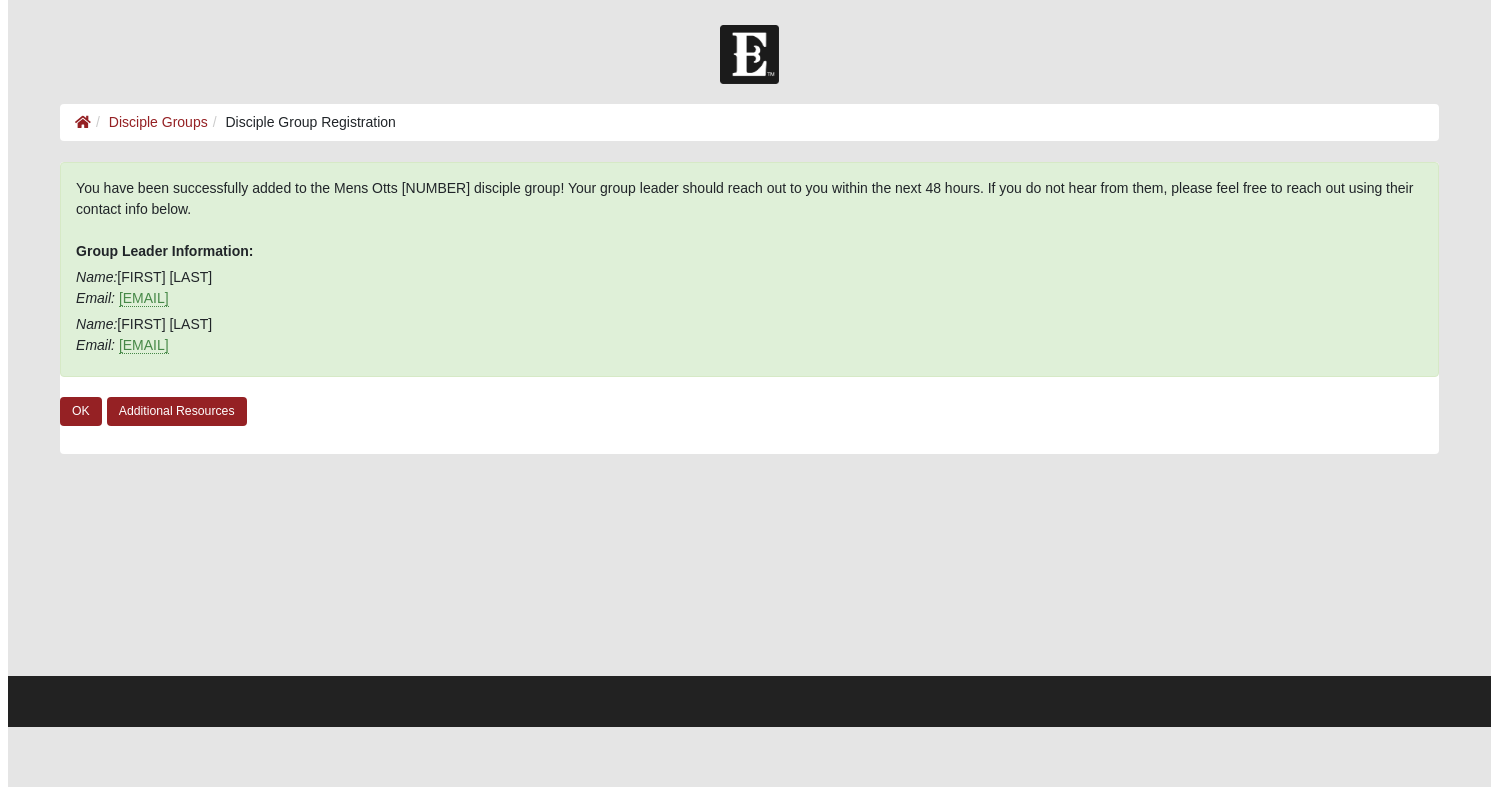 scroll, scrollTop: 0, scrollLeft: 0, axis: both 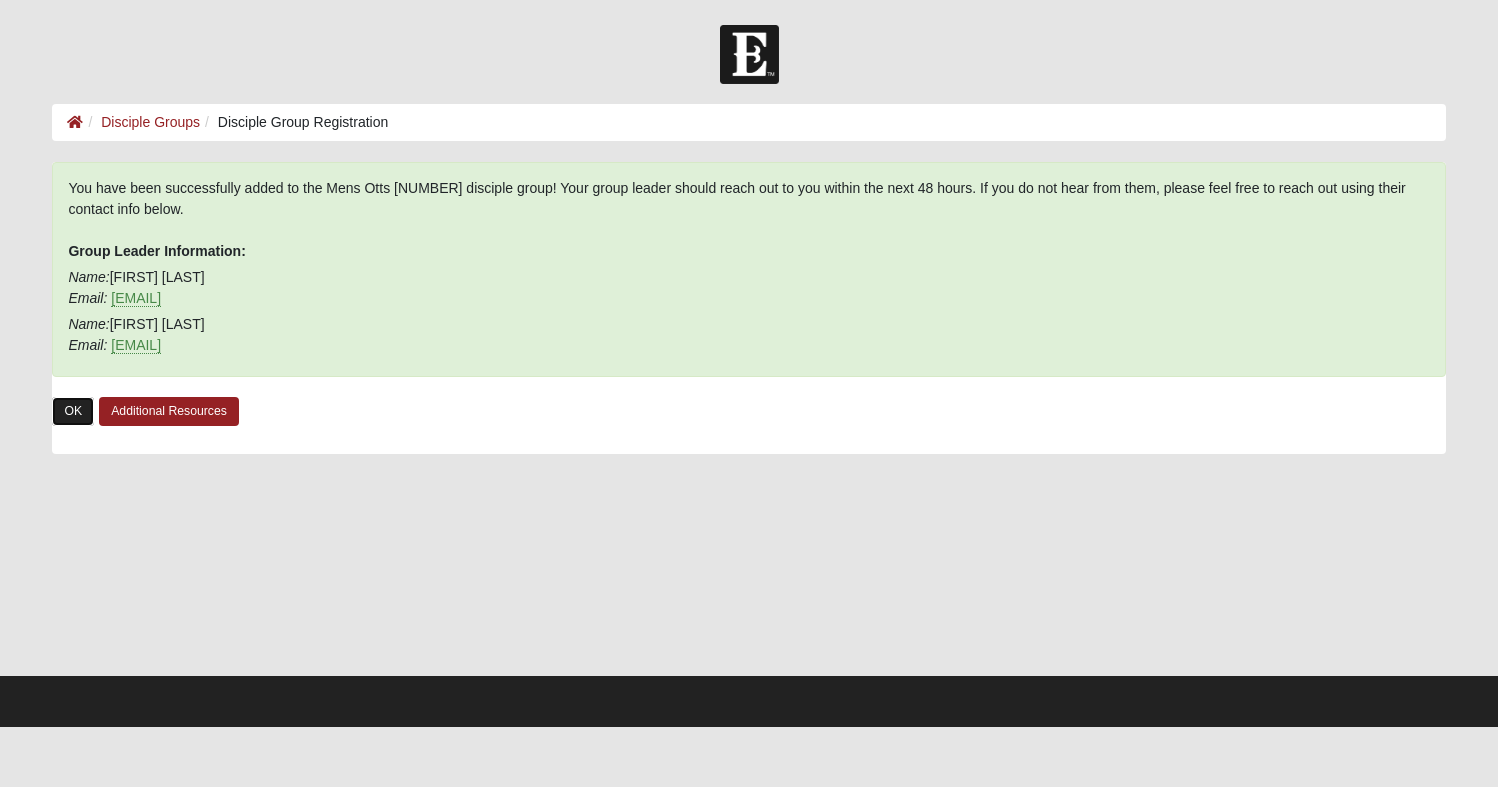 click on "OK" at bounding box center [73, 411] 